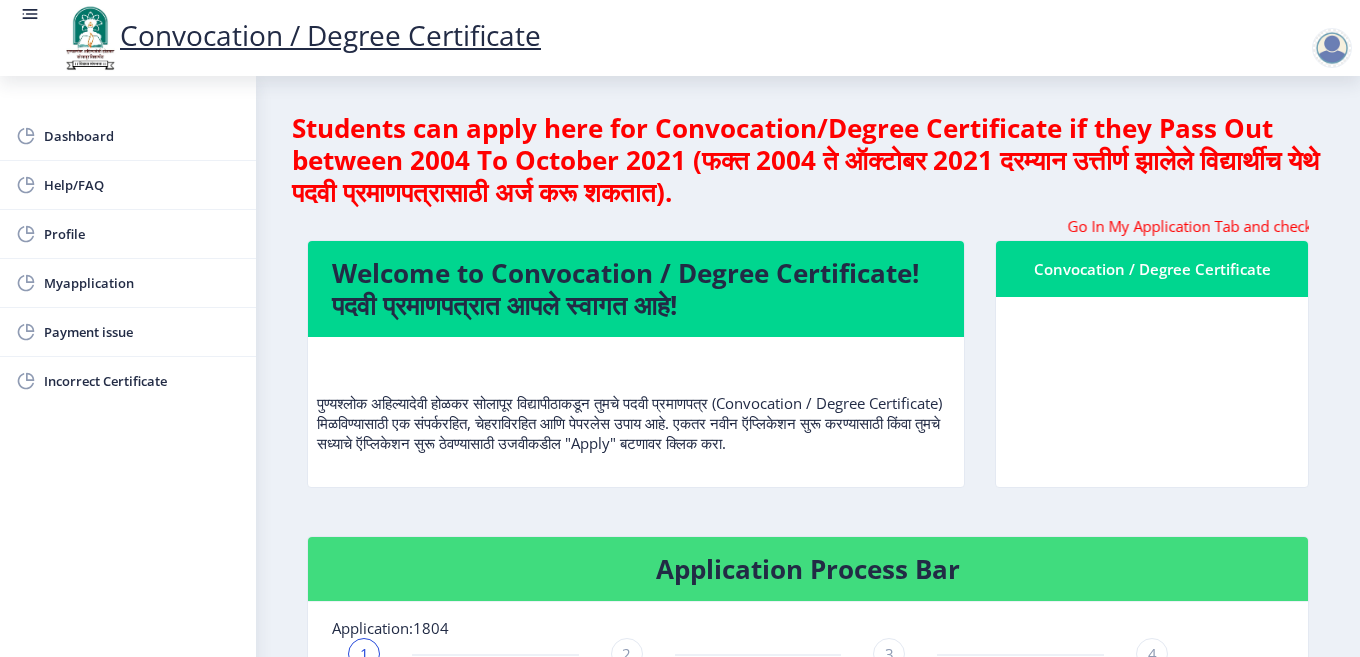 scroll, scrollTop: 0, scrollLeft: 0, axis: both 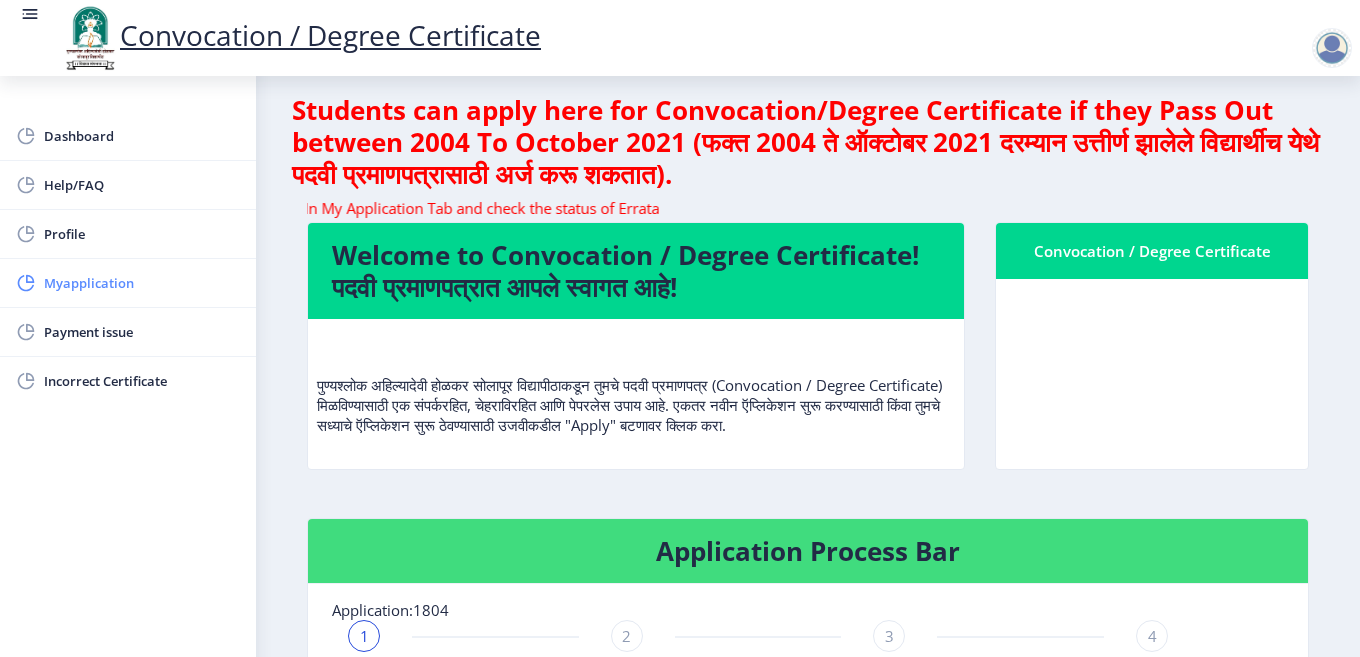click on "Myapplication" 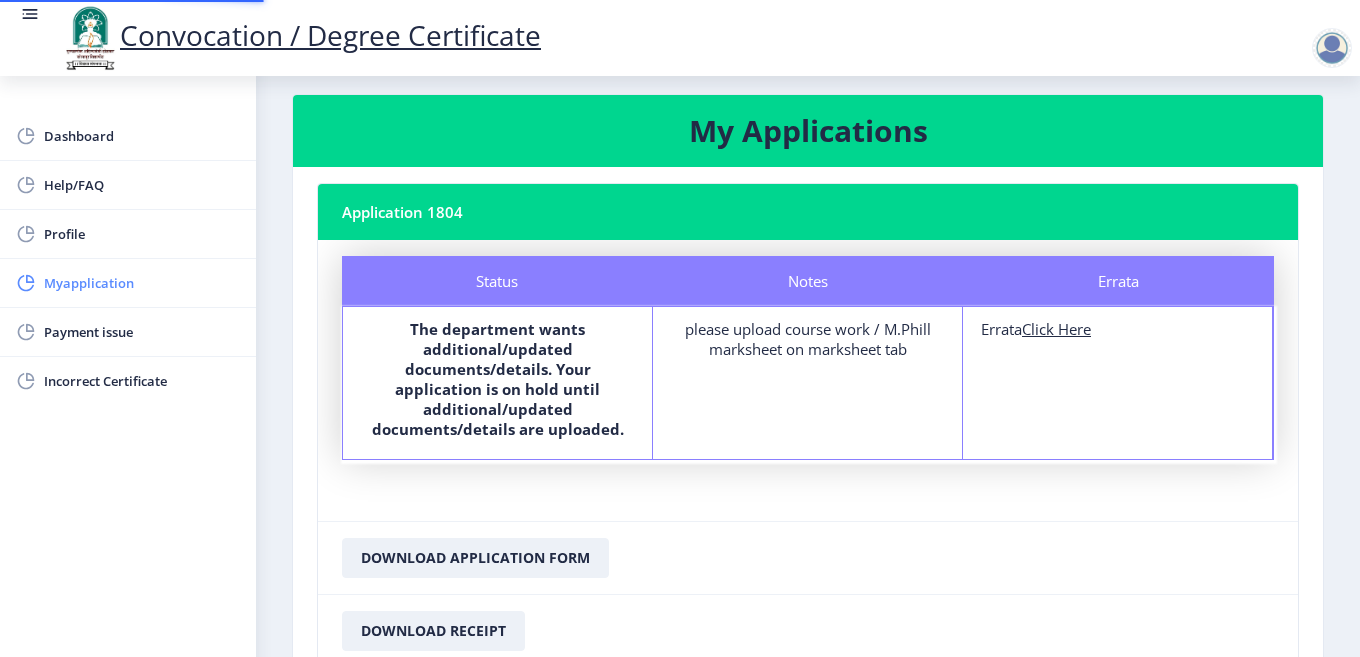 scroll, scrollTop: 0, scrollLeft: 0, axis: both 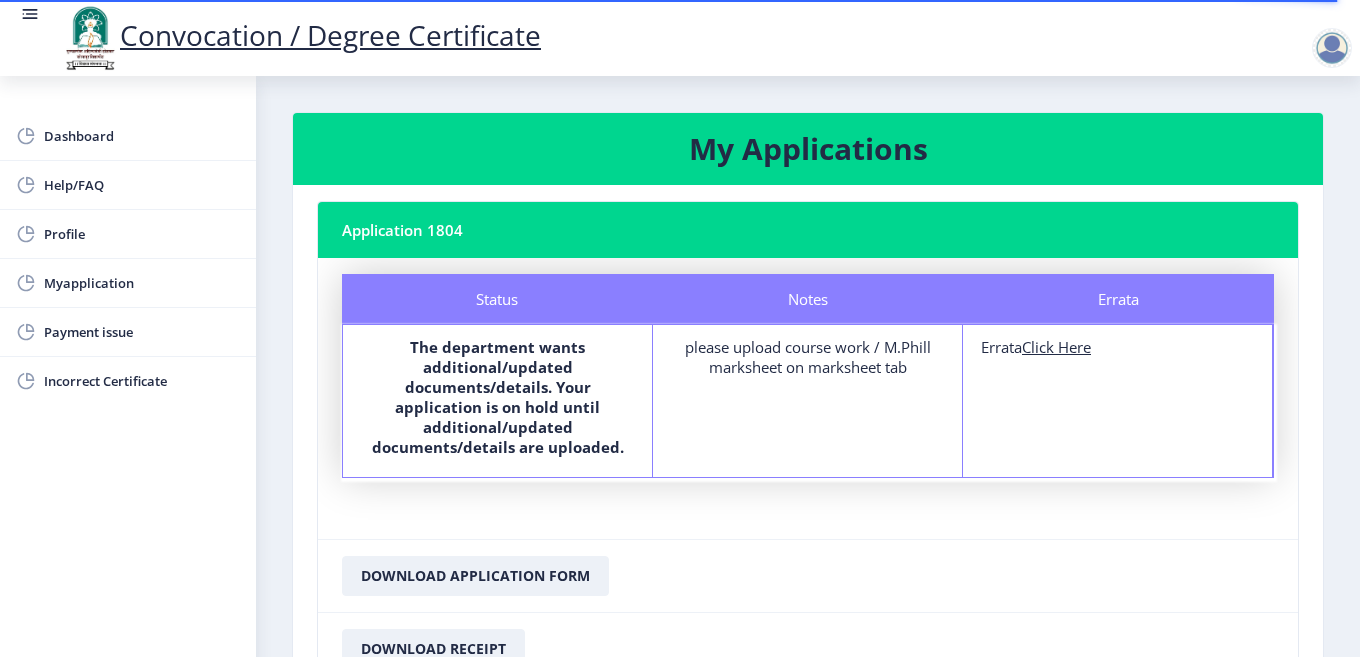 click on "Click Here" 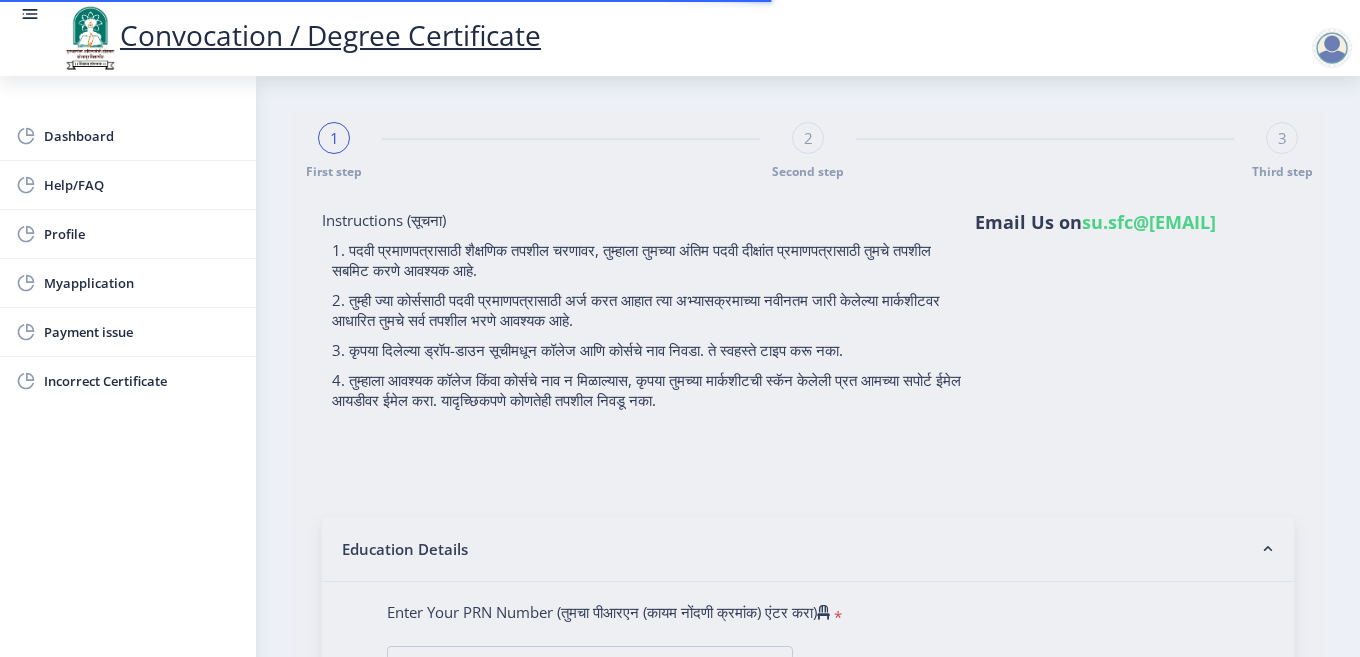 type on "[LAST] [FIRST] [MIDDLE]" 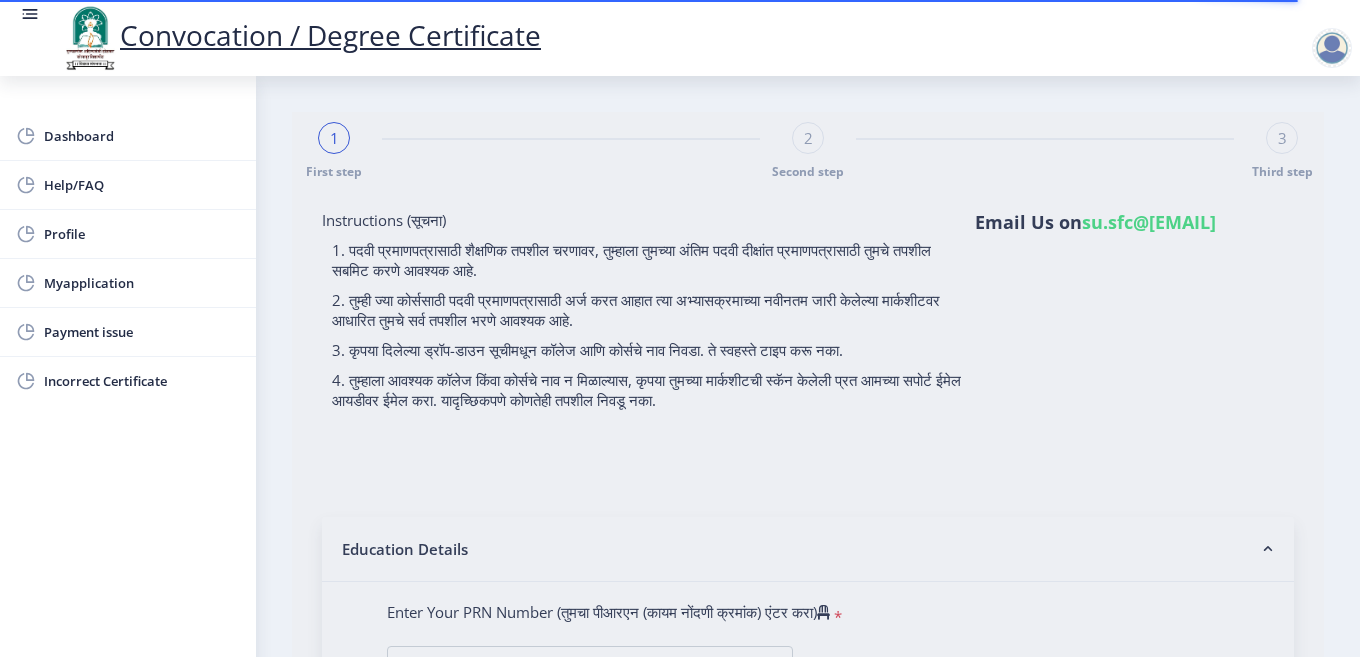 drag, startPoint x: 1335, startPoint y: 387, endPoint x: 1324, endPoint y: 464, distance: 77.781746 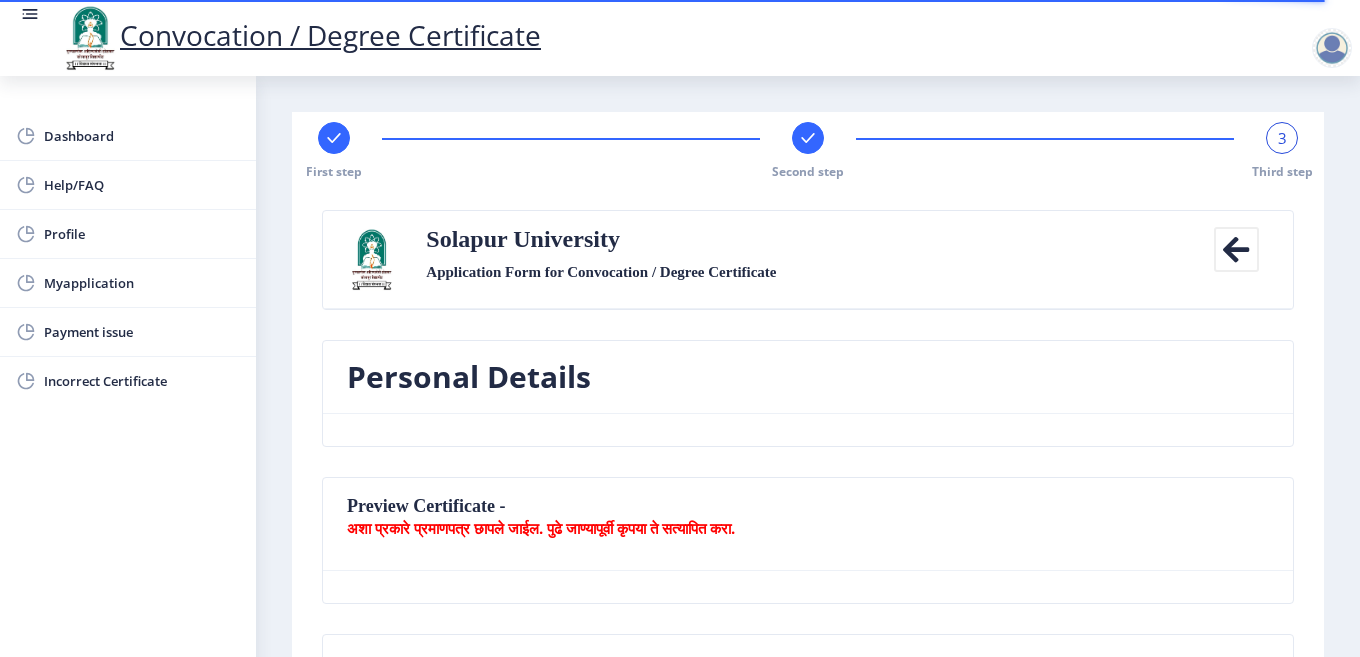 click 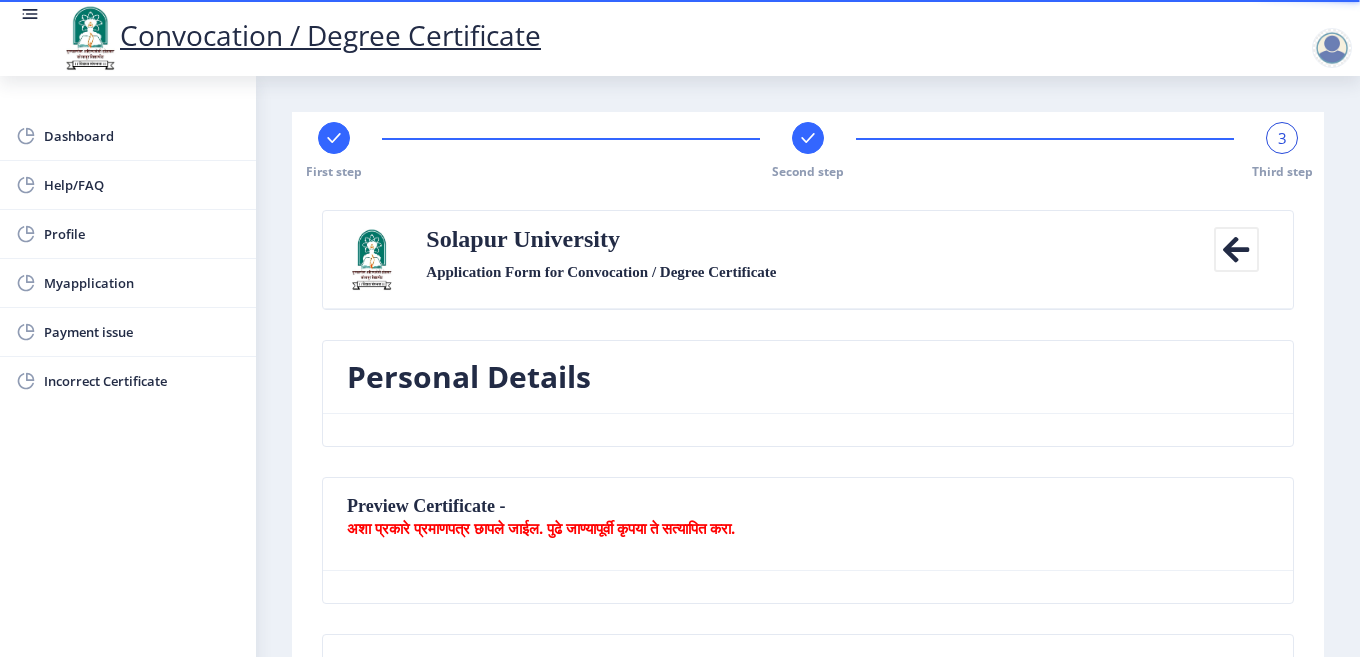 click 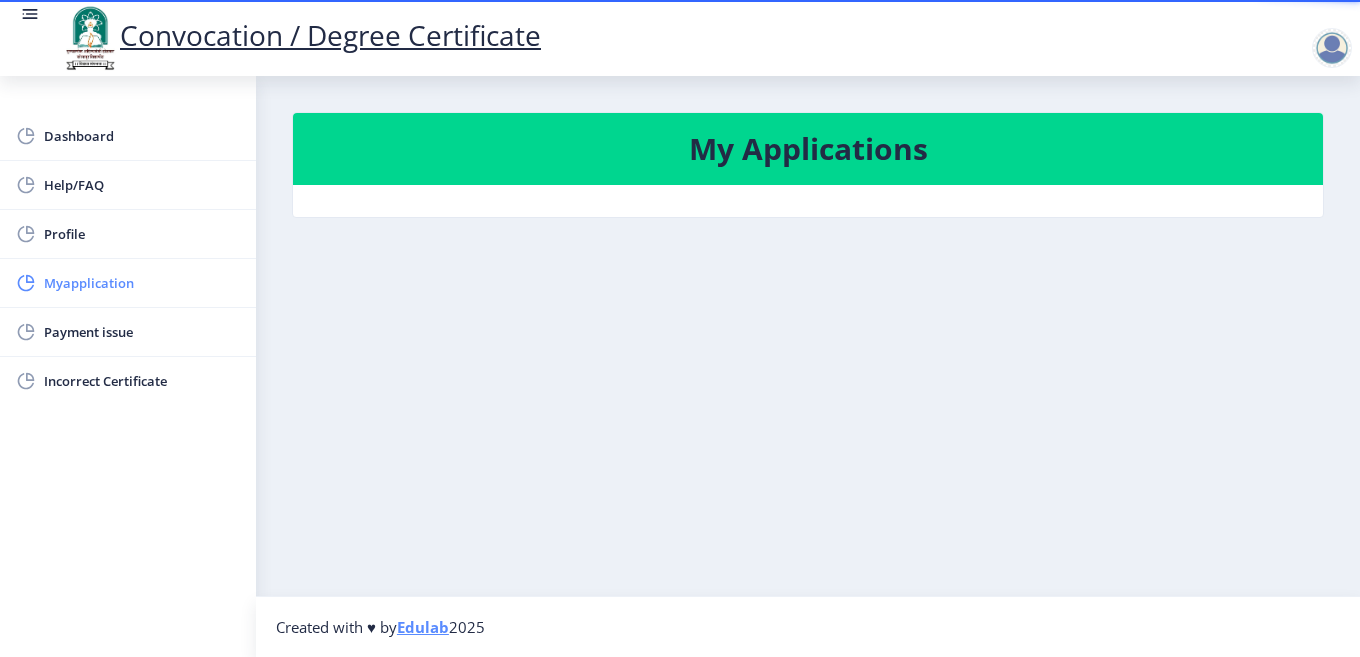 click on "Myapplication" 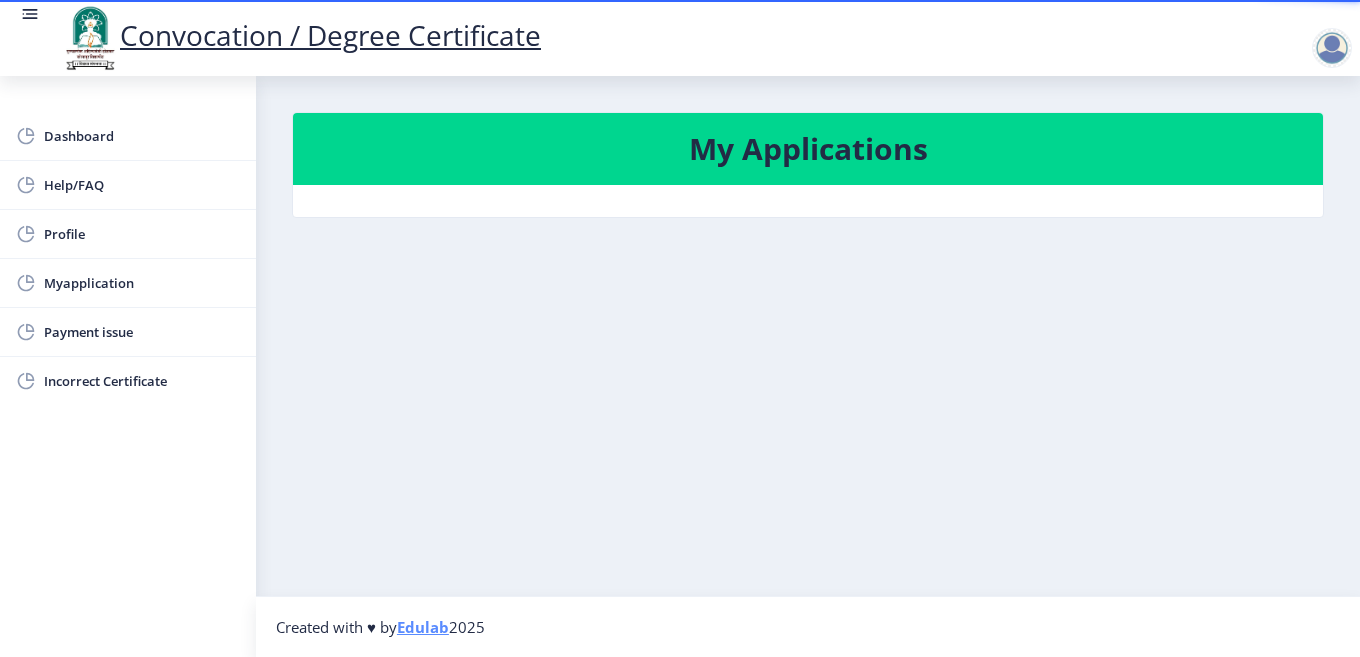 drag, startPoint x: 1228, startPoint y: 398, endPoint x: 1189, endPoint y: 373, distance: 46.32494 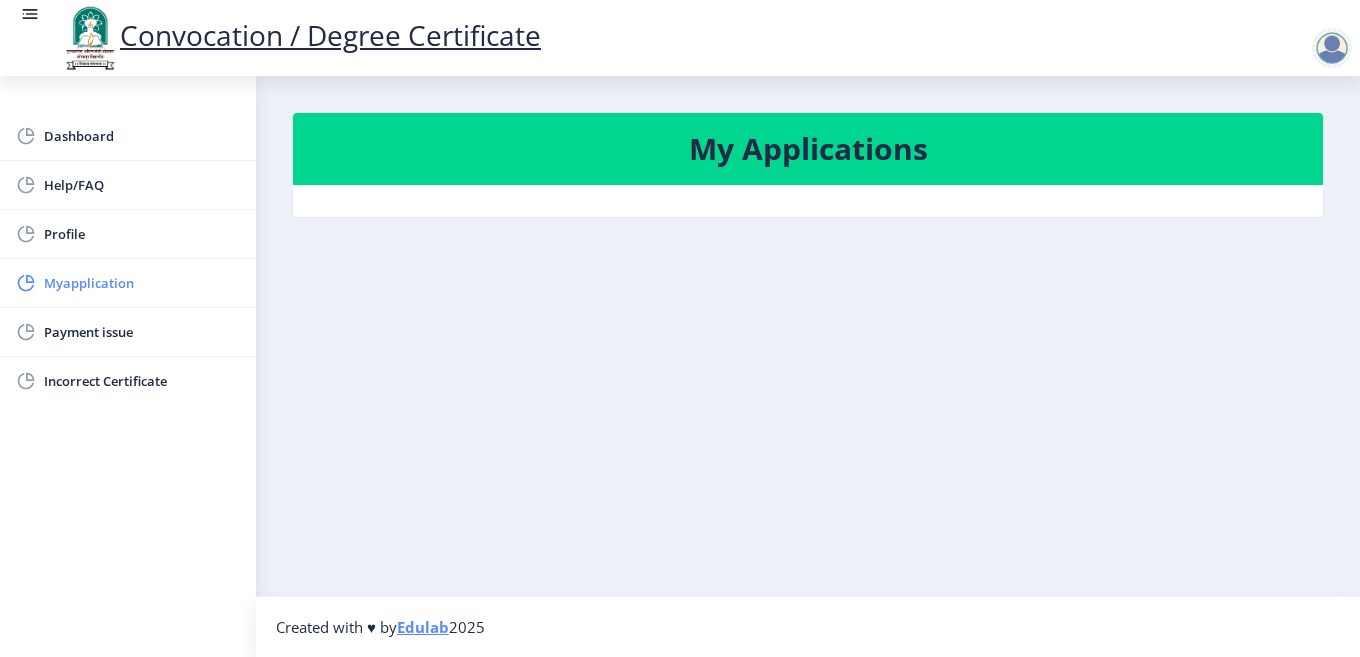 click on "Myapplication" 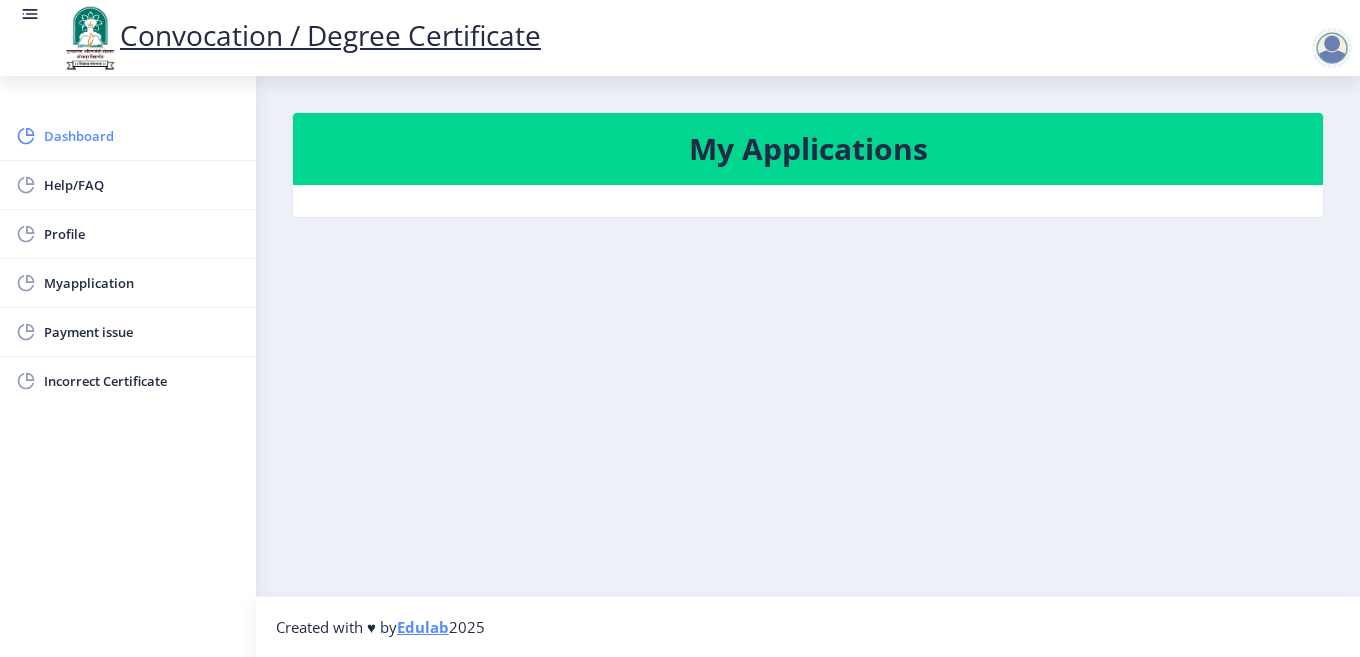 click on "Dashboard" 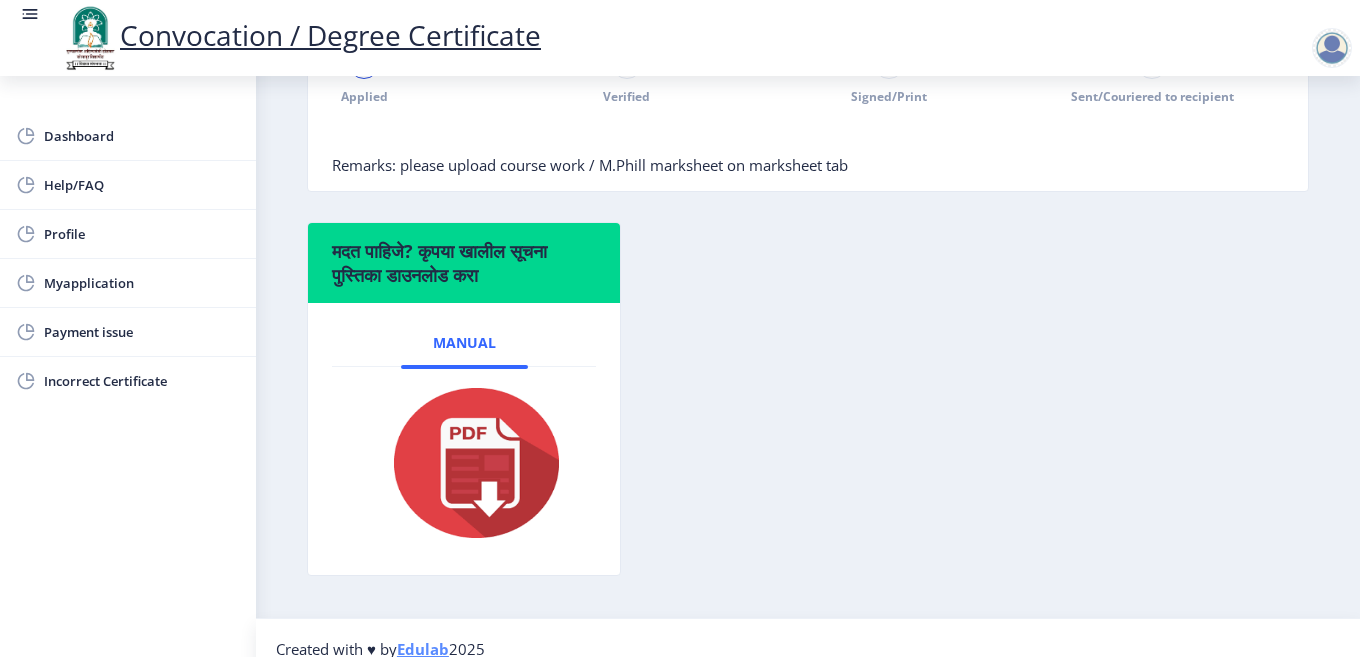 scroll, scrollTop: 633, scrollLeft: 0, axis: vertical 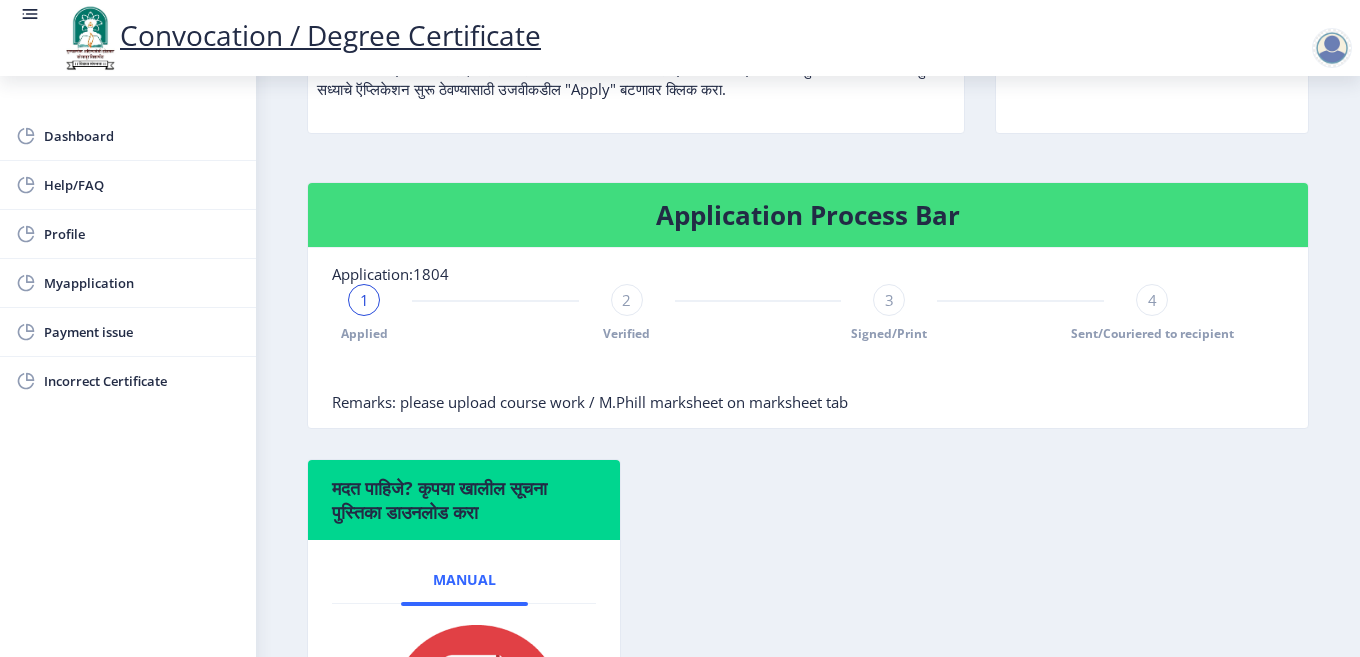 click on "1" 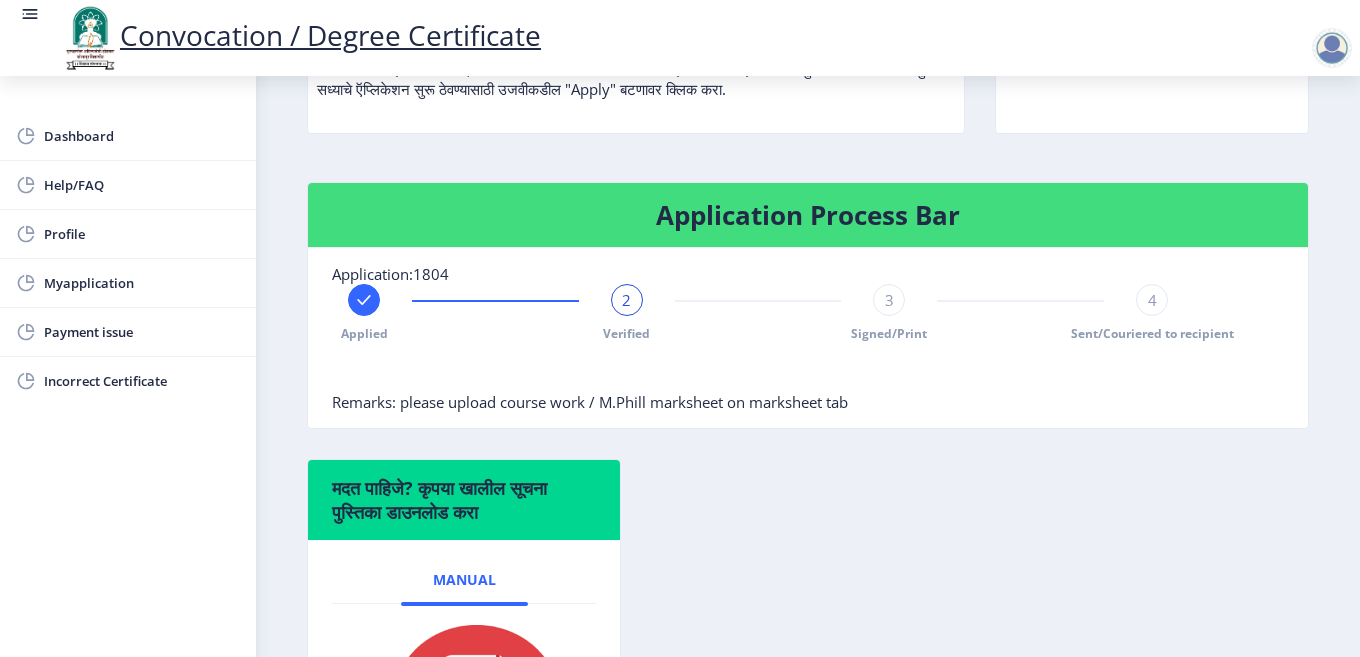 click on "3" 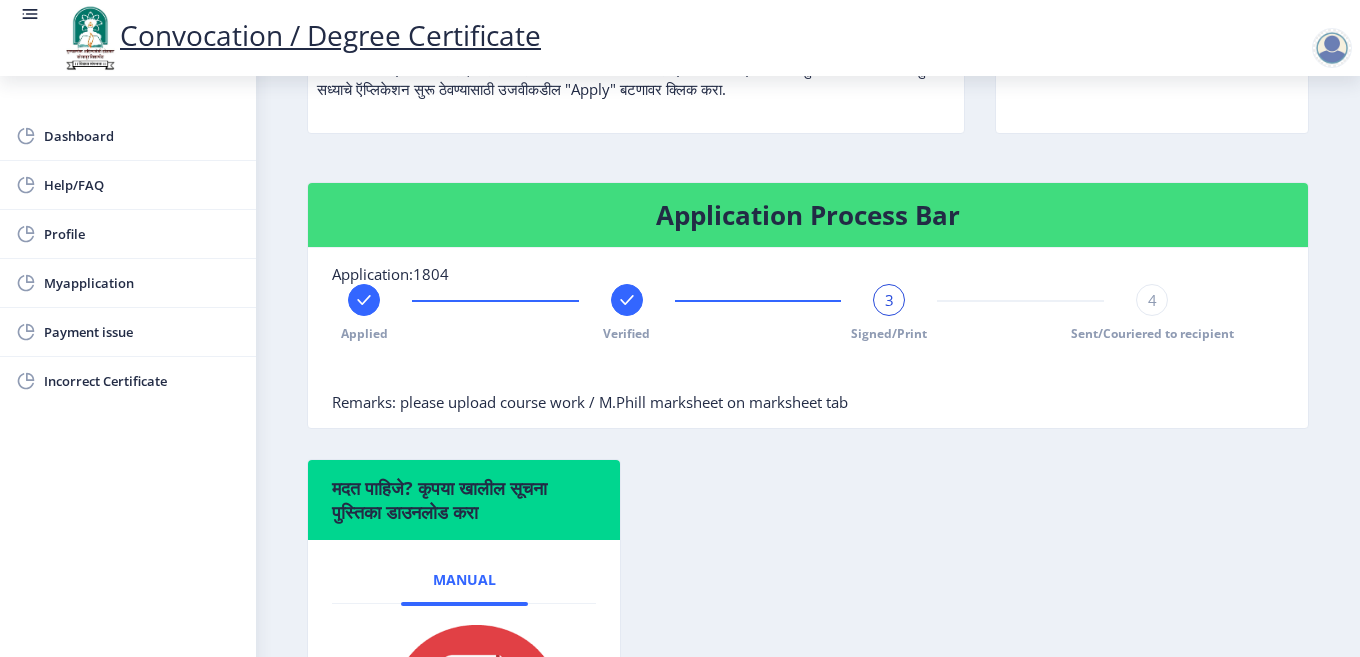 click on "3" 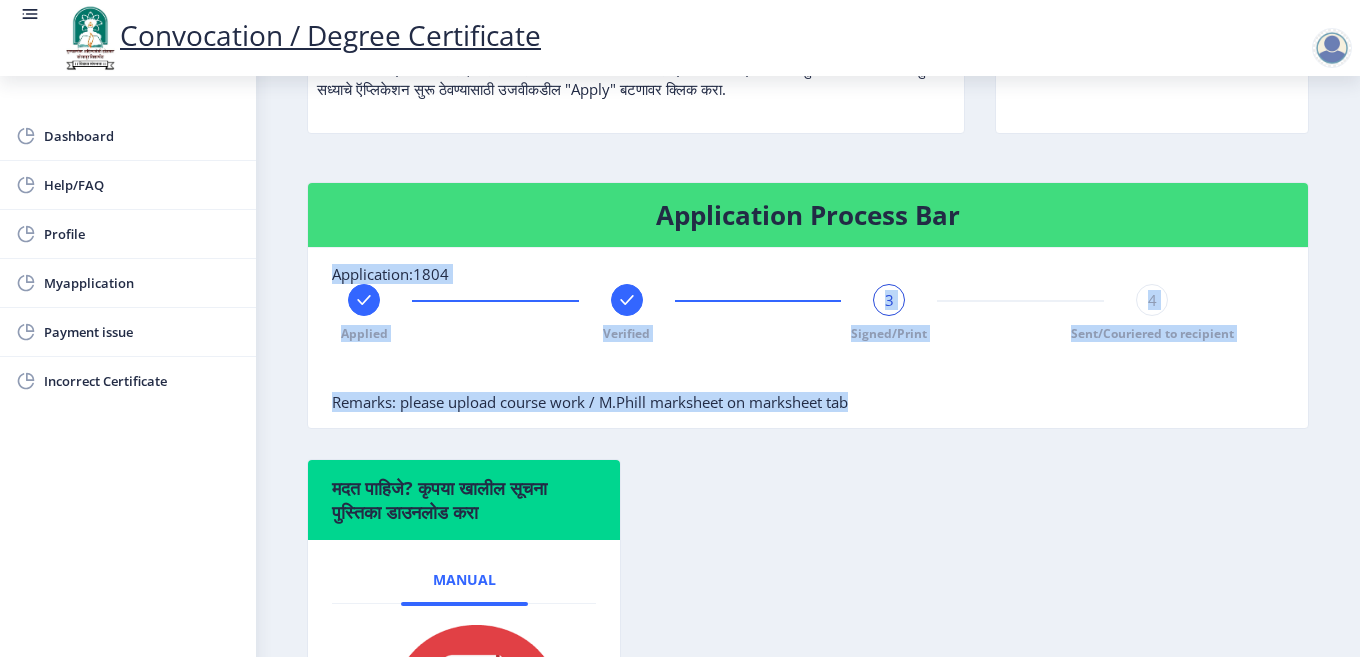 drag, startPoint x: 1352, startPoint y: 296, endPoint x: 1359, endPoint y: 205, distance: 91.26884 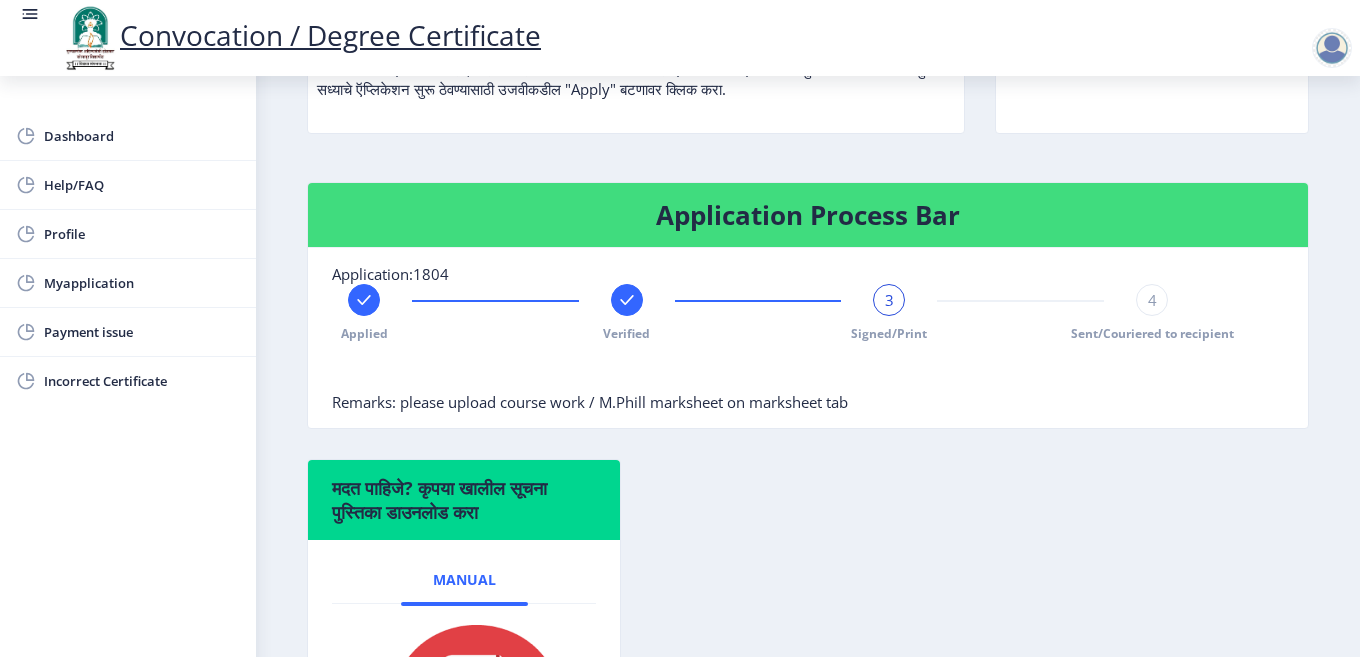 click 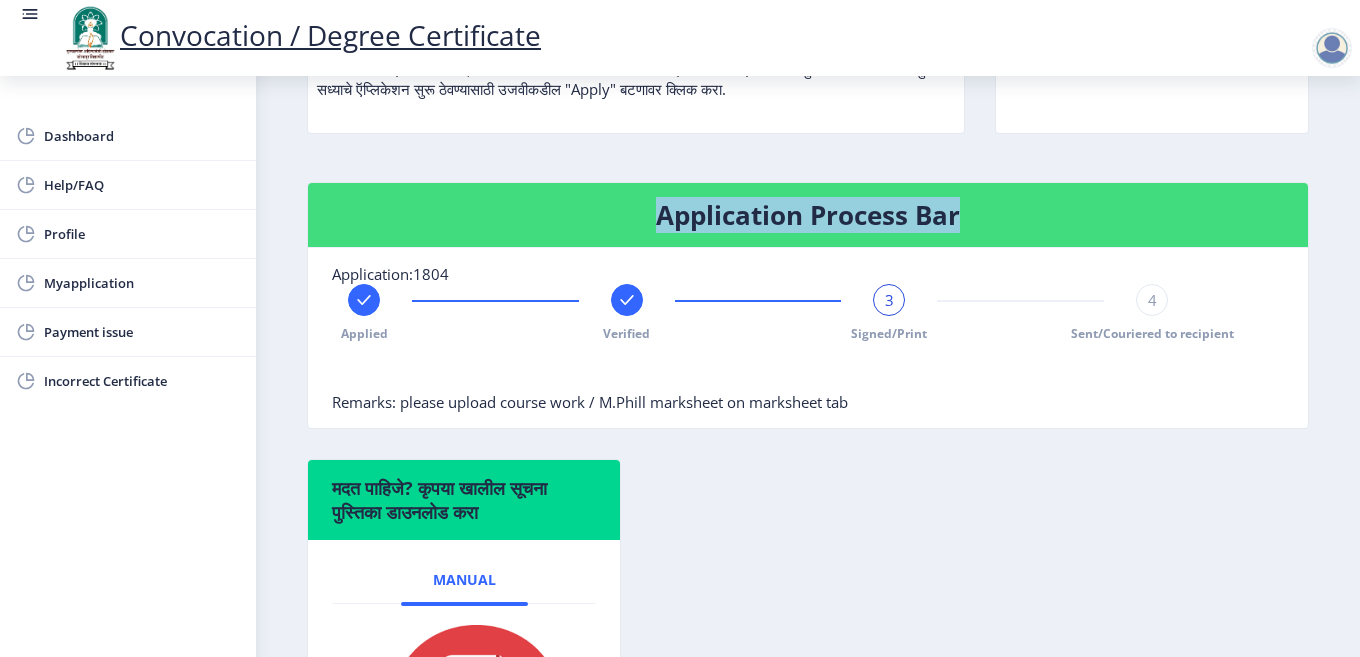 drag, startPoint x: 1347, startPoint y: 230, endPoint x: 1348, endPoint y: 151, distance: 79.00633 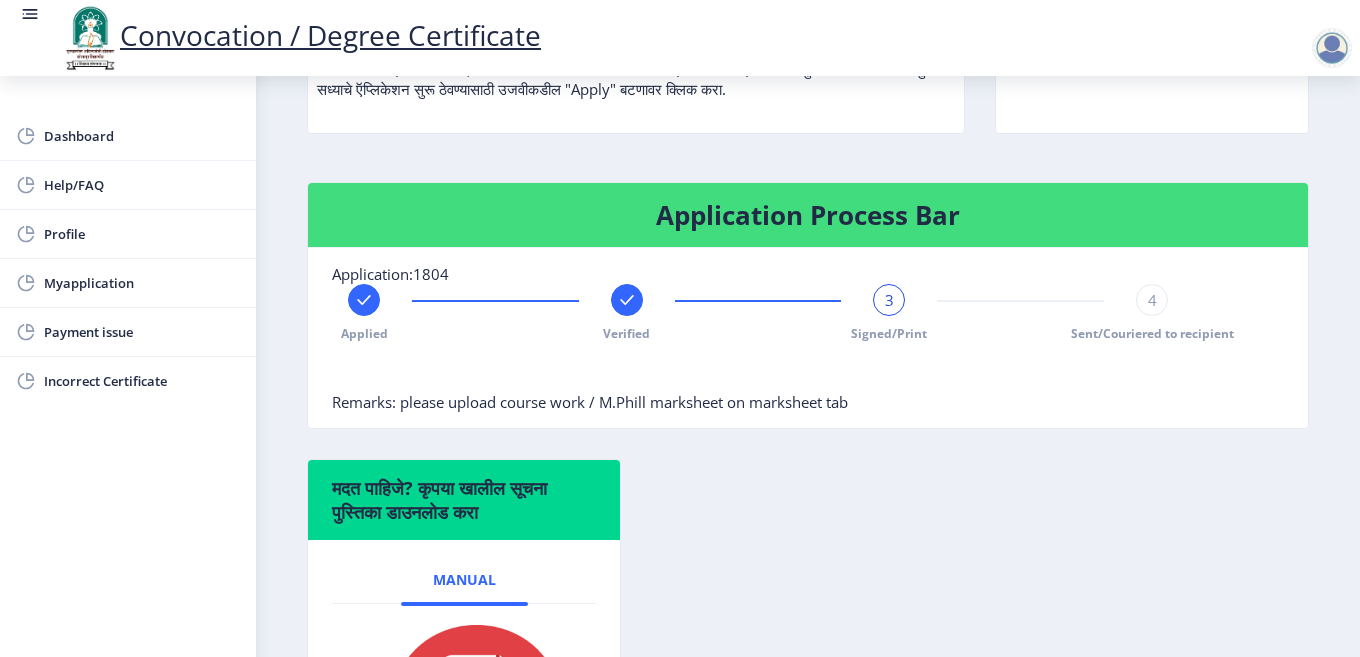 click on "मदत पाहिजे? कृपया खालील सूचना पुस्तिका डाउनलोड करा  Manual" 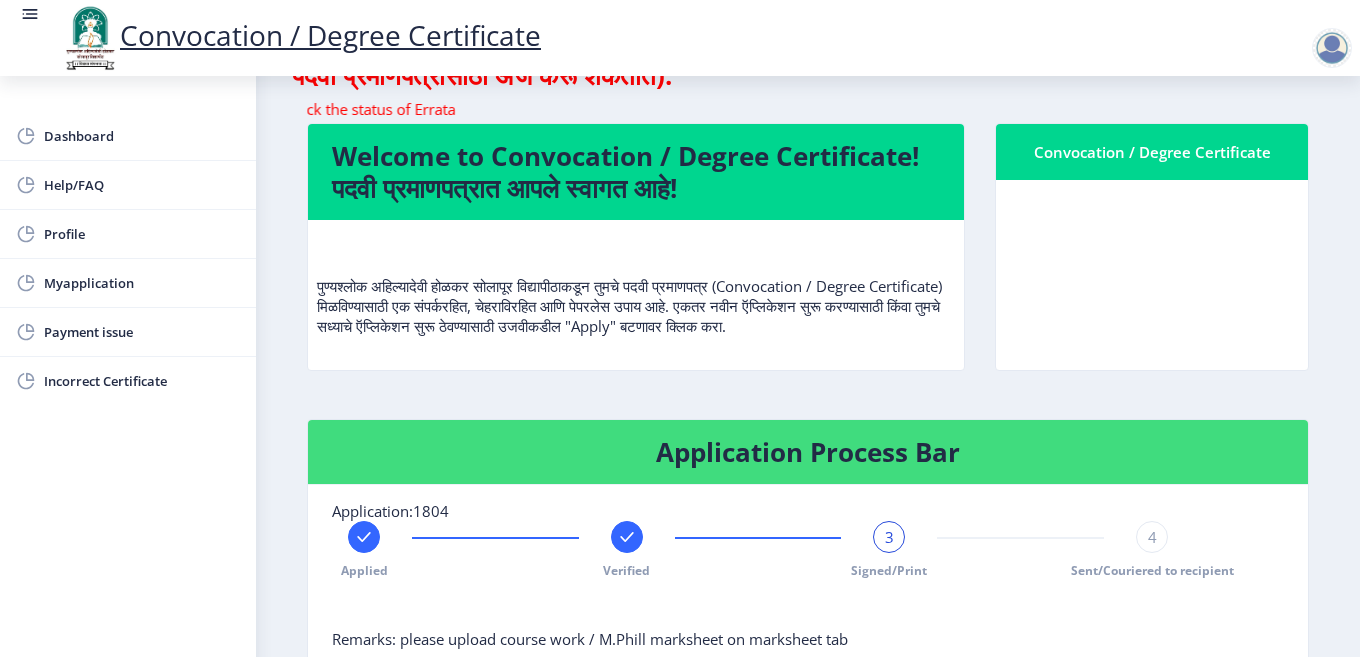 scroll, scrollTop: 0, scrollLeft: 0, axis: both 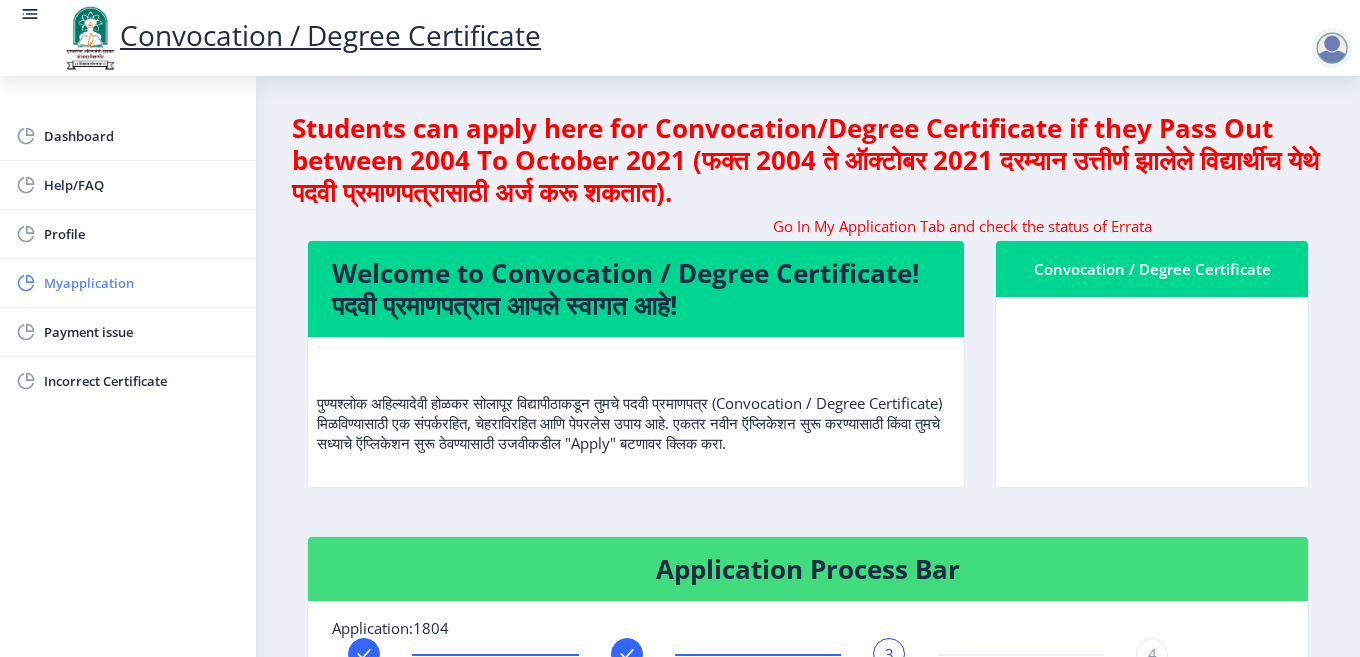 click on "Myapplication" 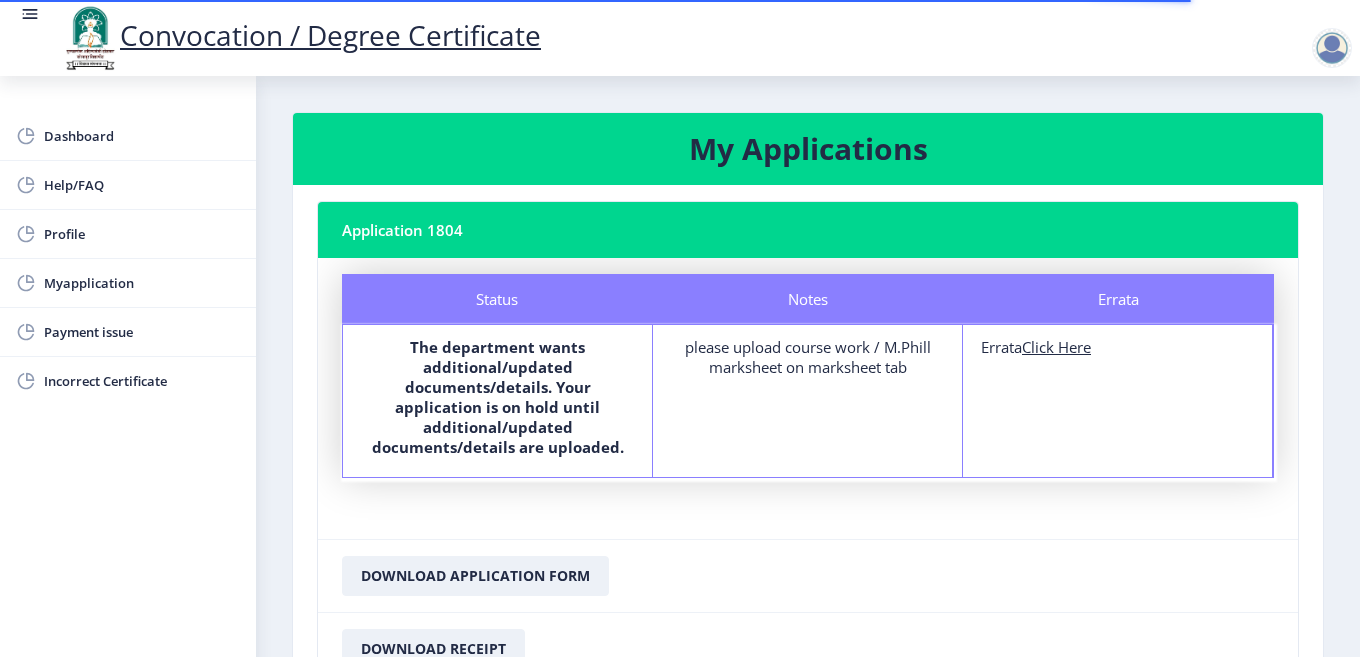 click on "Click Here" 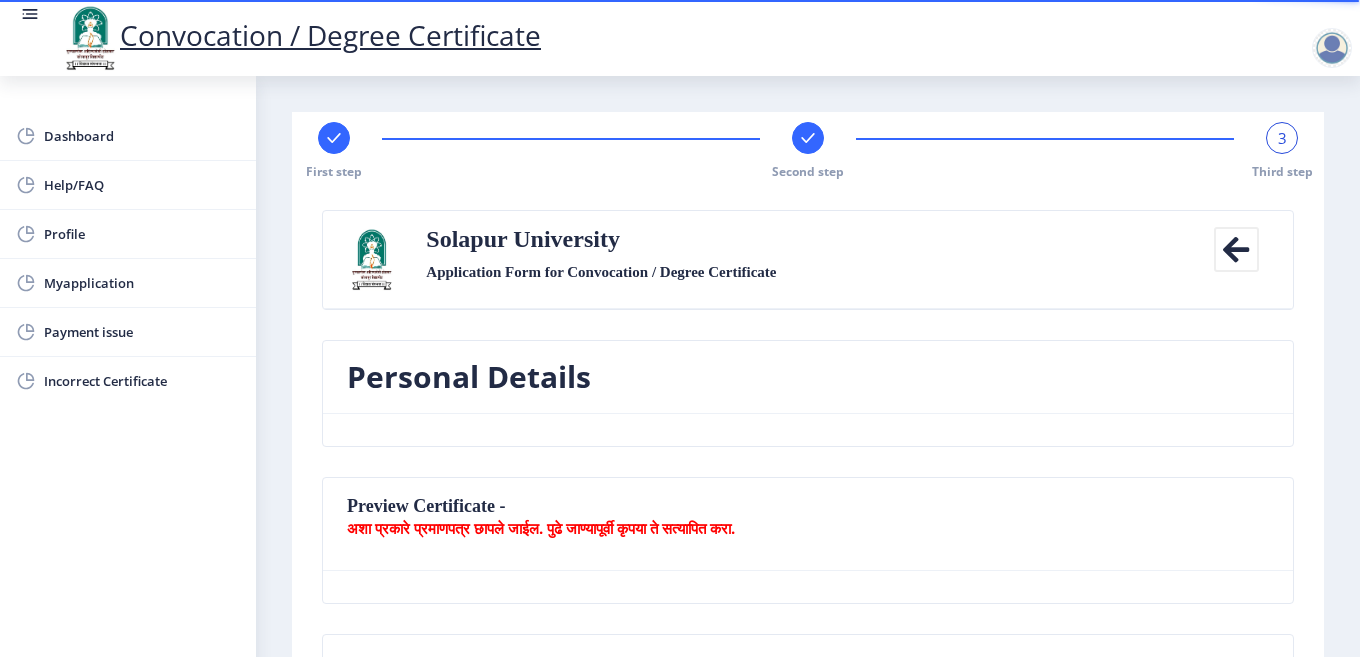 click on "Preview Certificate -  अशा प्रकारे प्रमाणपत्र छापले जाईल. पुढे जाण्यापूर्वी कृपया ते सत्यापित करा." 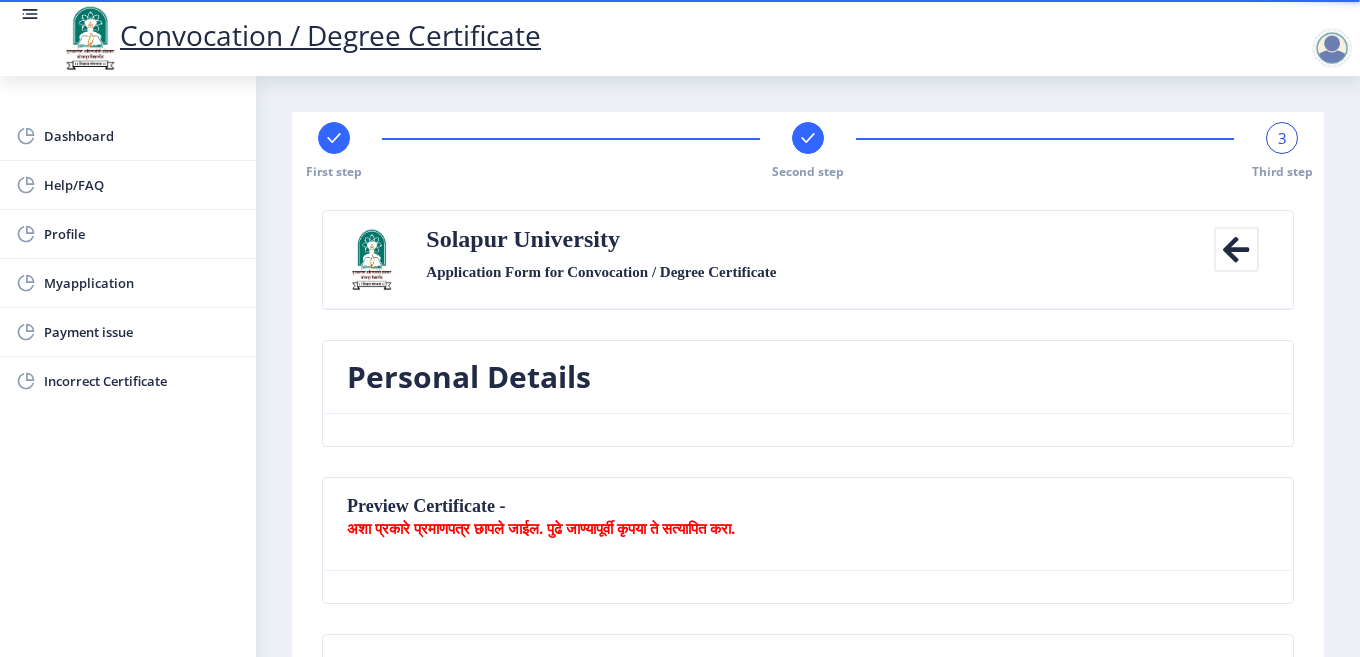 click on "अशा प्रकारे प्रमाणपत्र छापले जाईल. पुढे जाण्यापूर्वी कृपया ते सत्यापित करा." 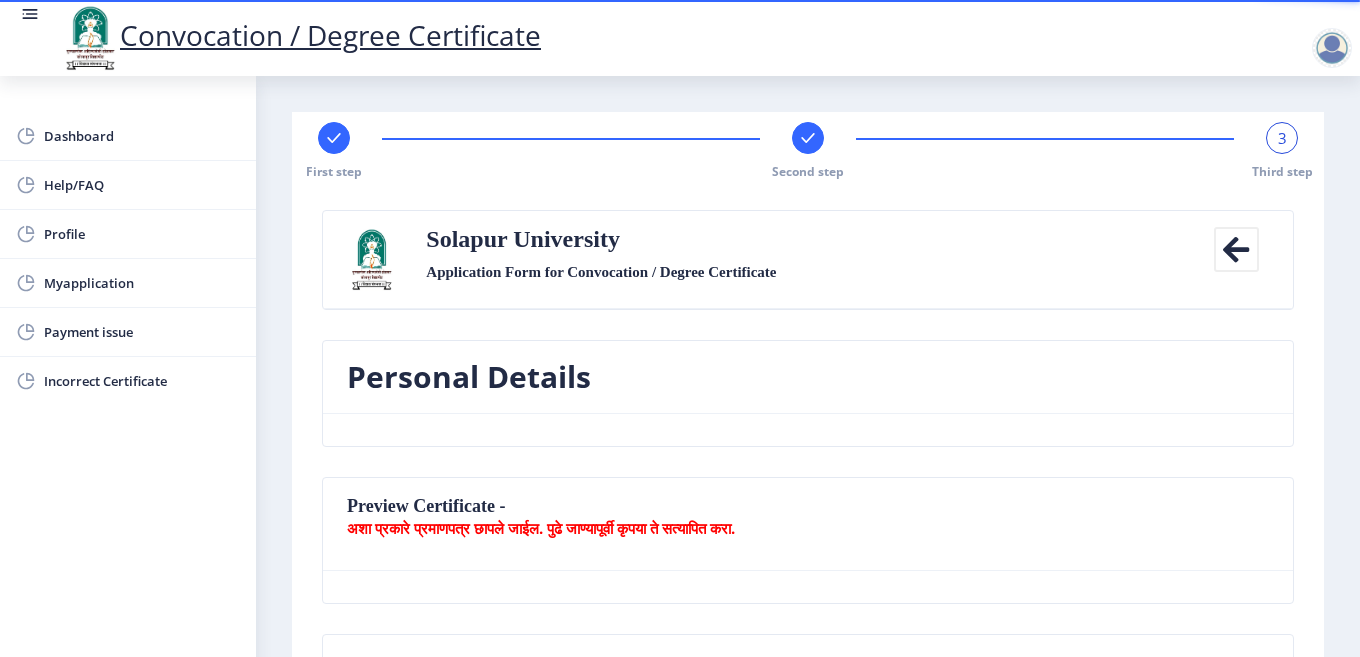 click on "Preview Certificate -  अशा प्रकारे प्रमाणपत्र छापले जाईल. पुढे जाण्यापूर्वी कृपया ते सत्यापित करा." 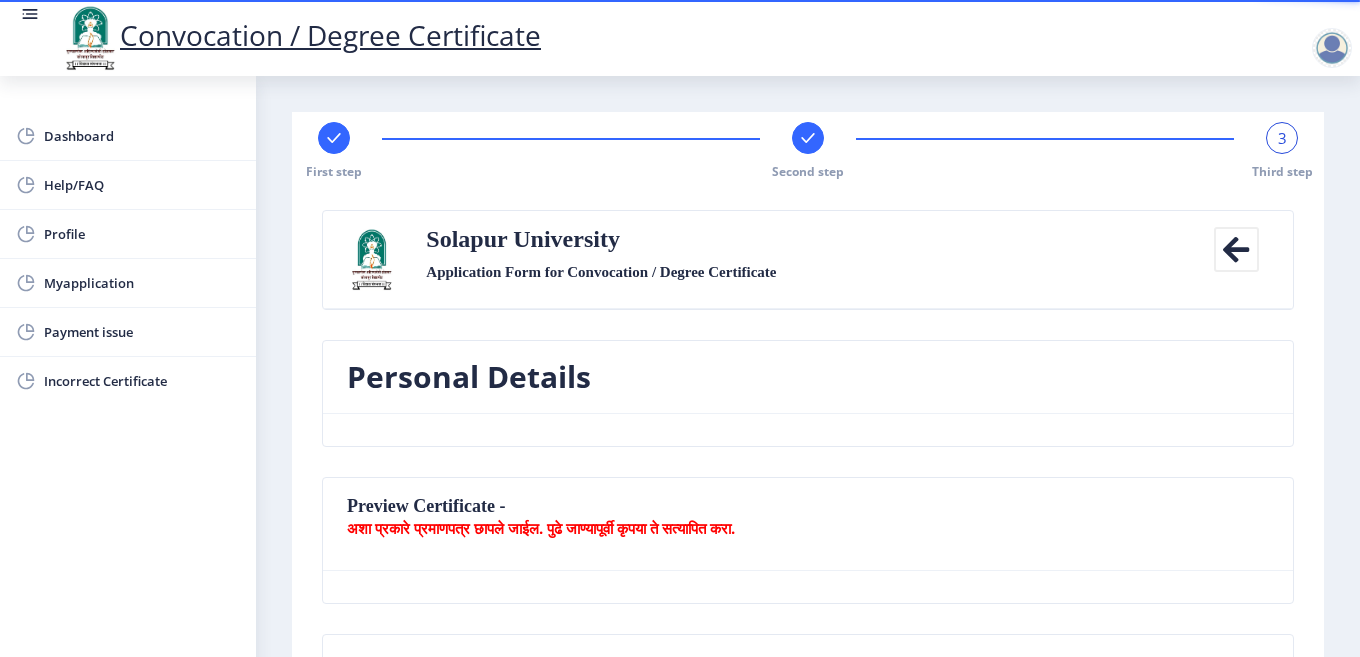 click on "Preview Certificate -  अशा प्रकारे प्रमाणपत्र छापले जाईल. पुढे जाण्यापूर्वी कृपया ते सत्यापित करा." 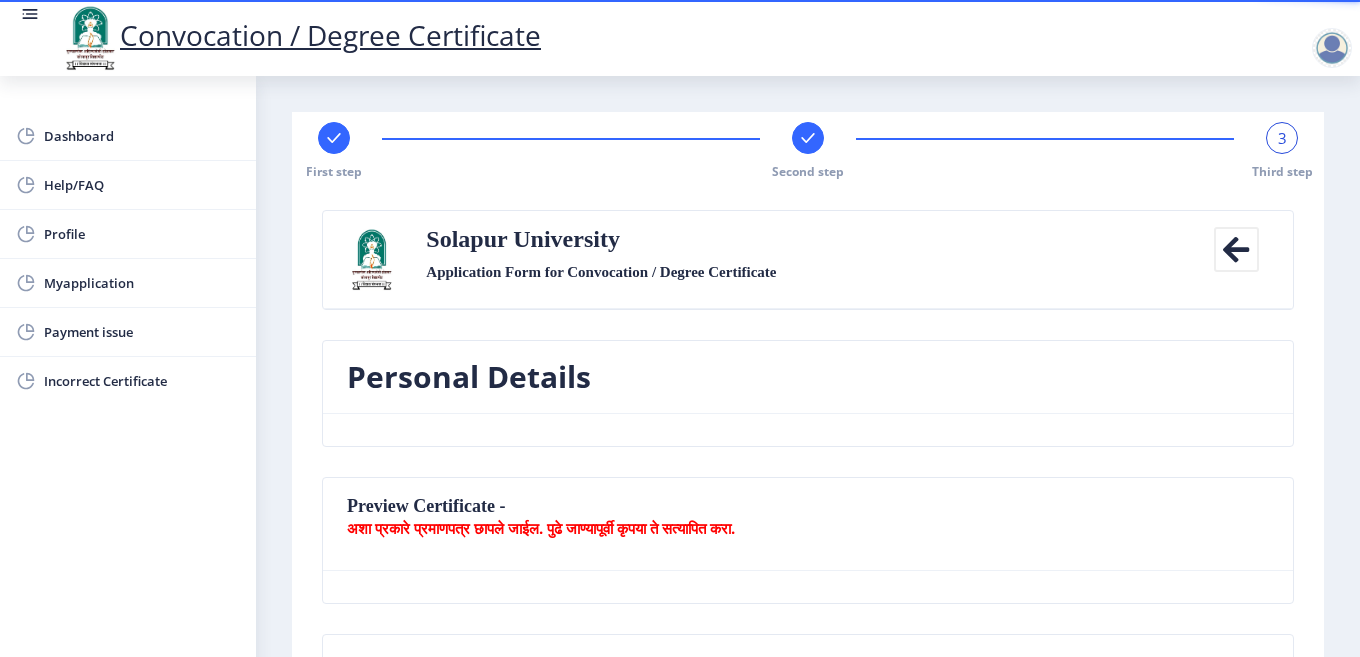 click on "3" 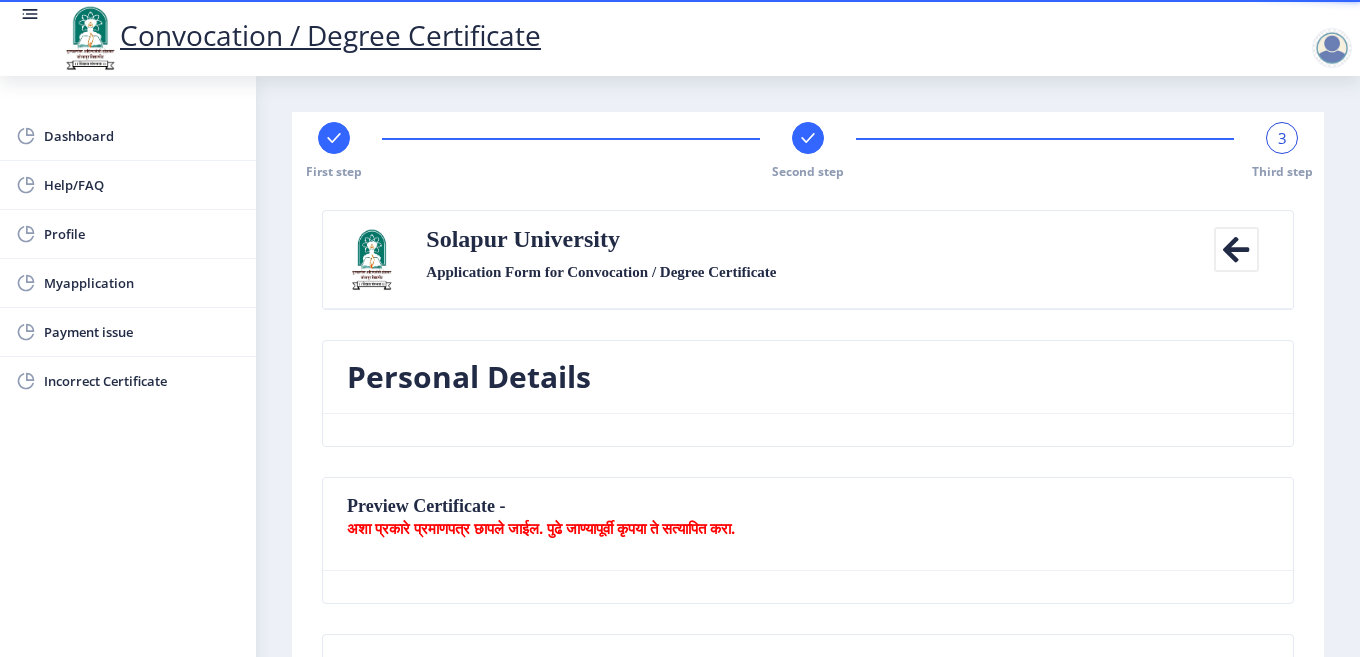 click on "3" 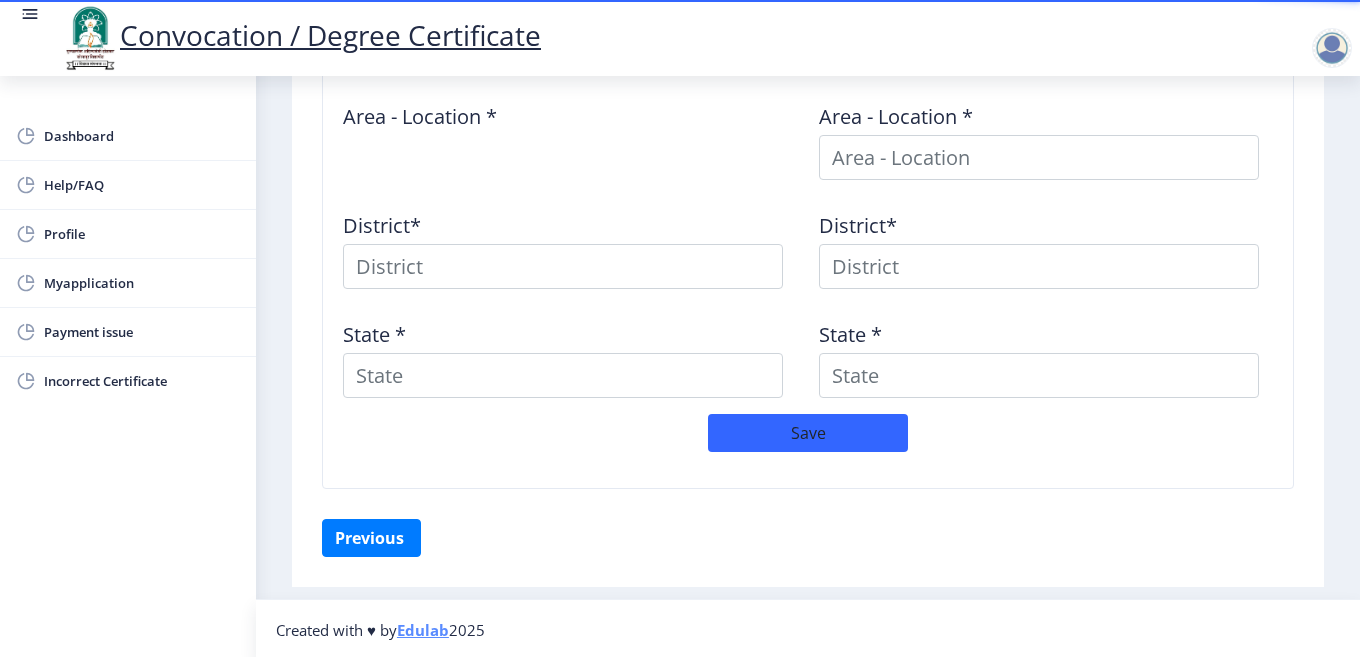 scroll, scrollTop: 948, scrollLeft: 0, axis: vertical 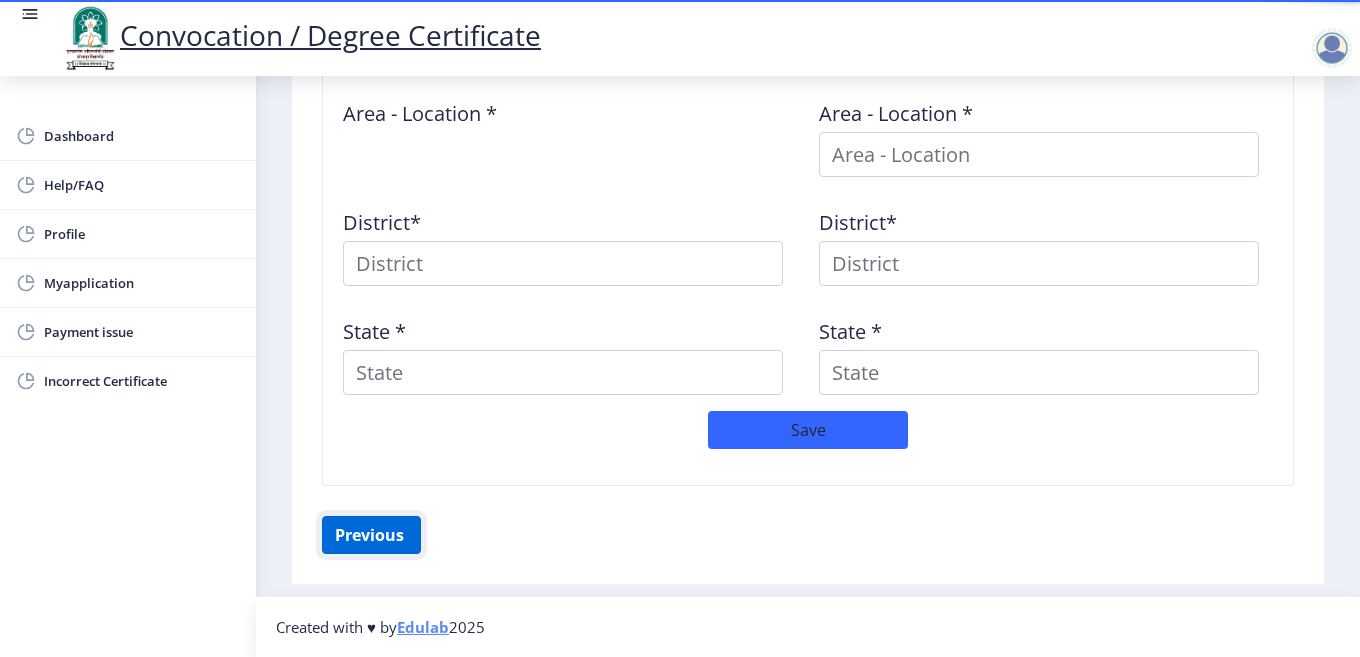 click on "Previous ‍" 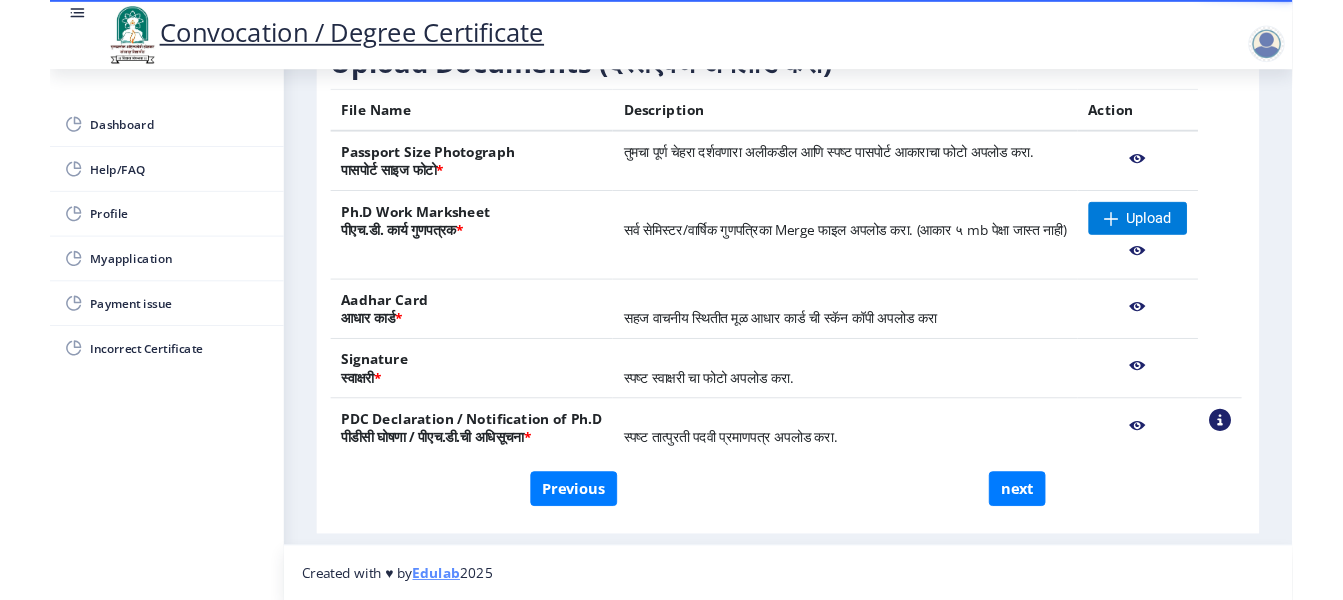 scroll, scrollTop: 385, scrollLeft: 0, axis: vertical 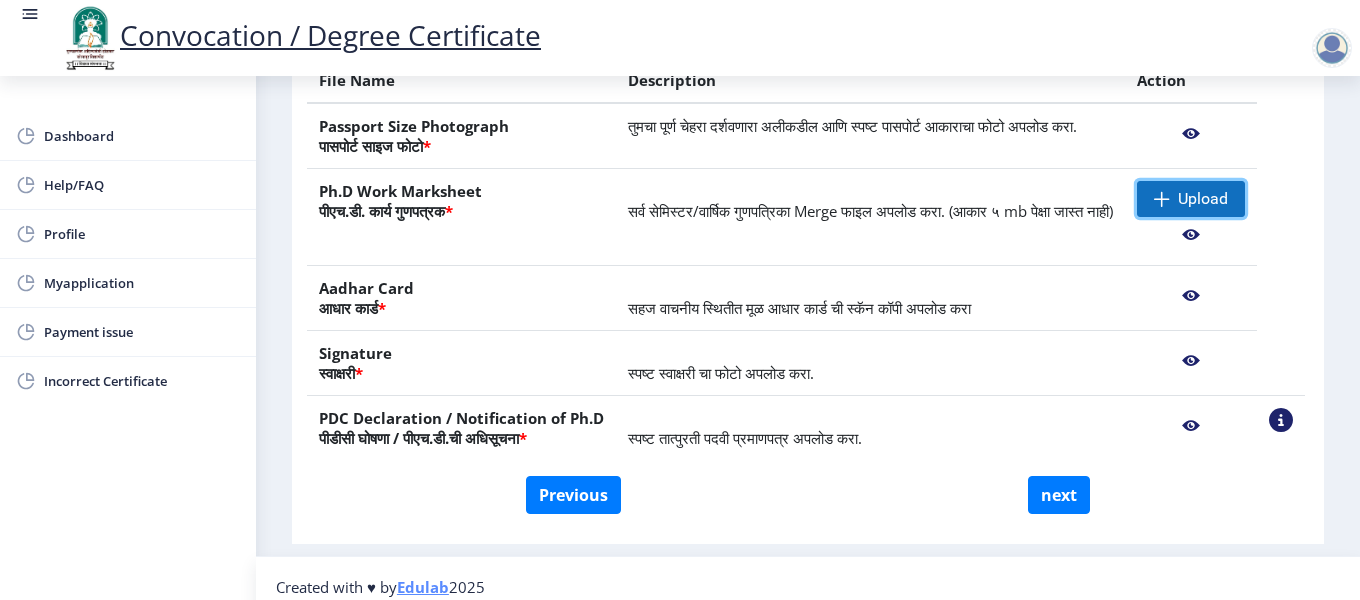click on "Upload" 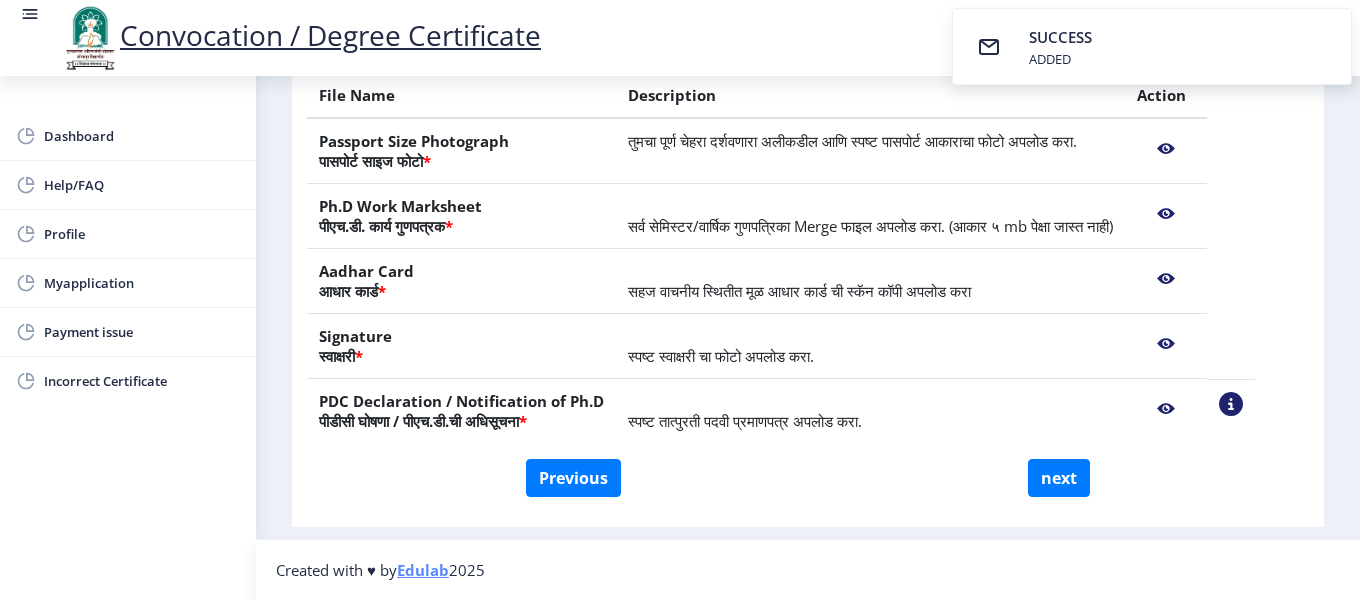click 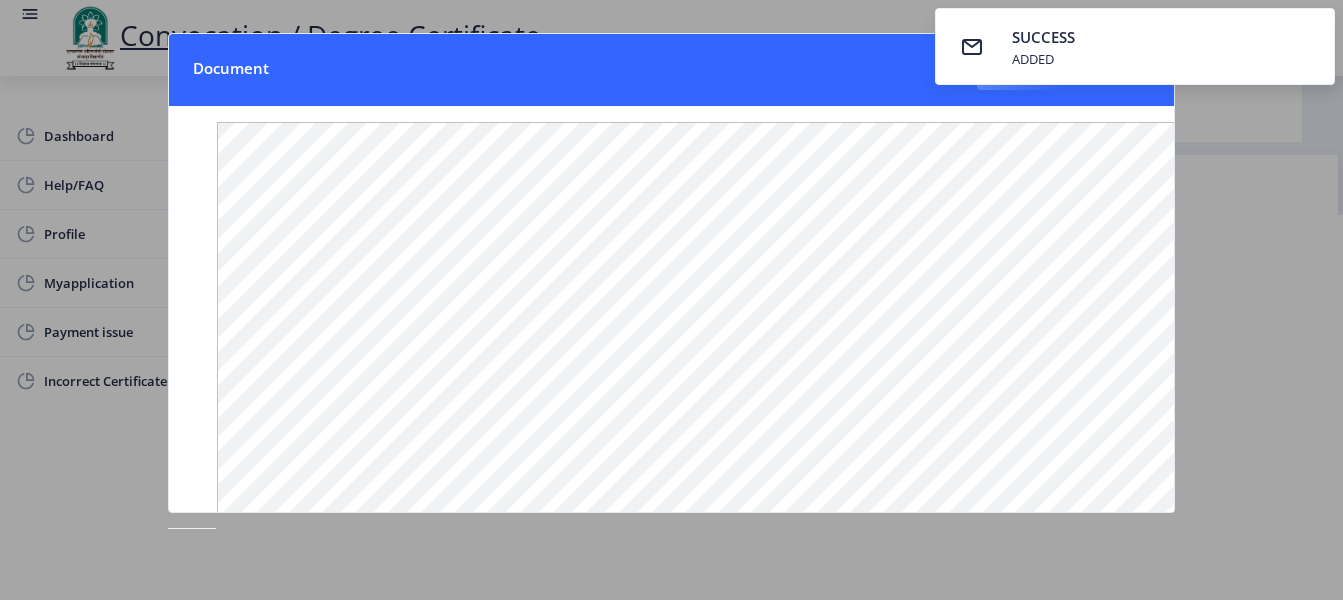 type 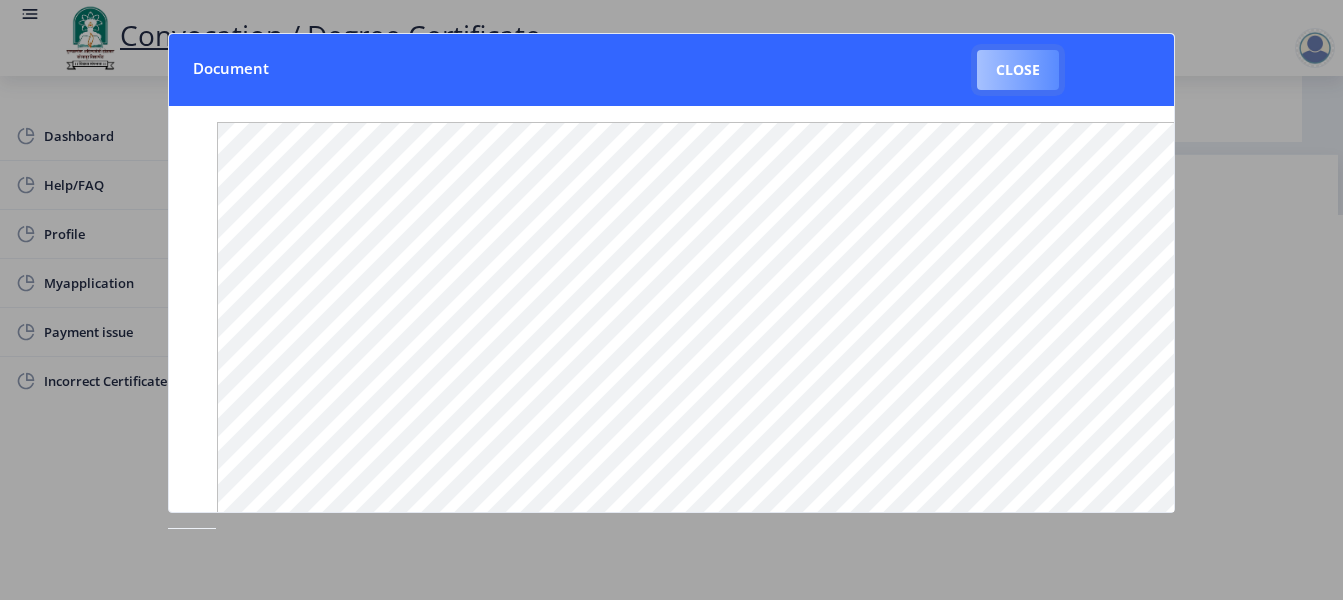 click on "Close" at bounding box center [1018, 70] 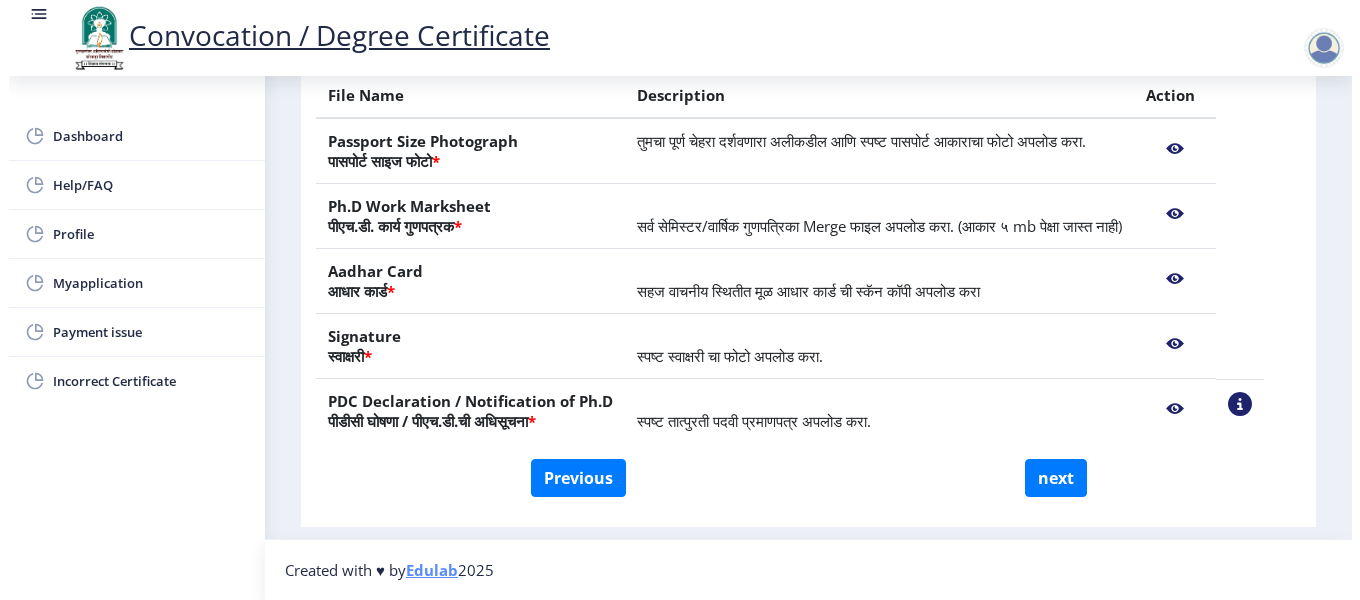 scroll, scrollTop: 194, scrollLeft: 0, axis: vertical 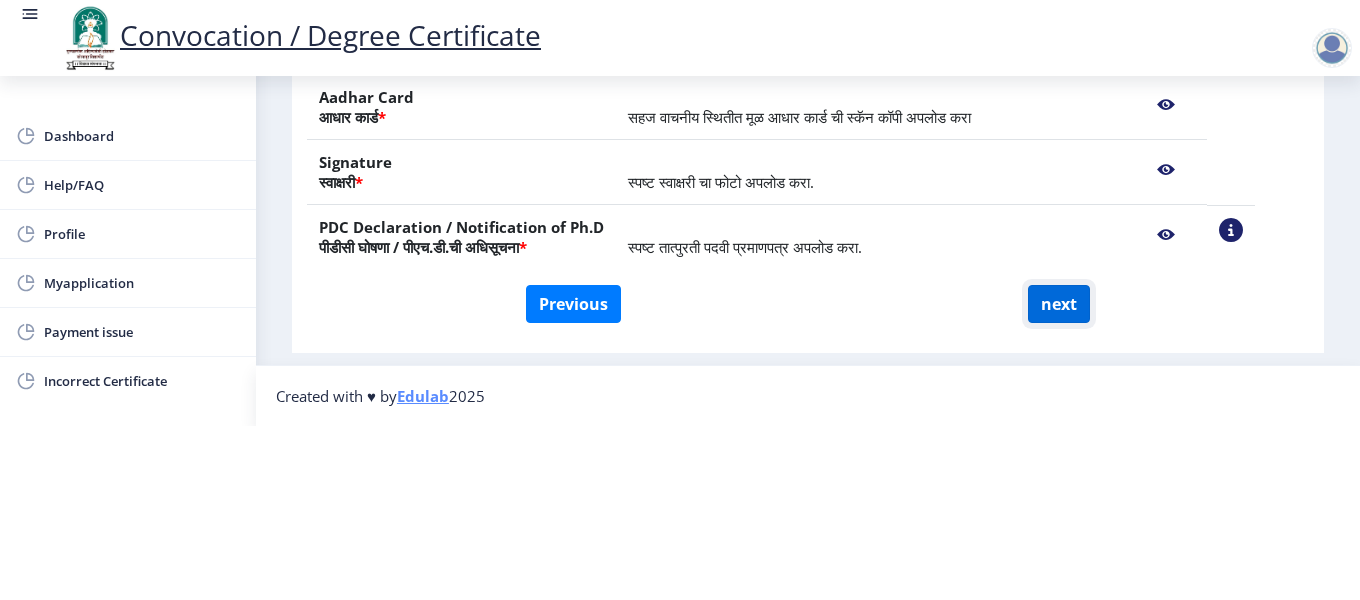 click on "next" 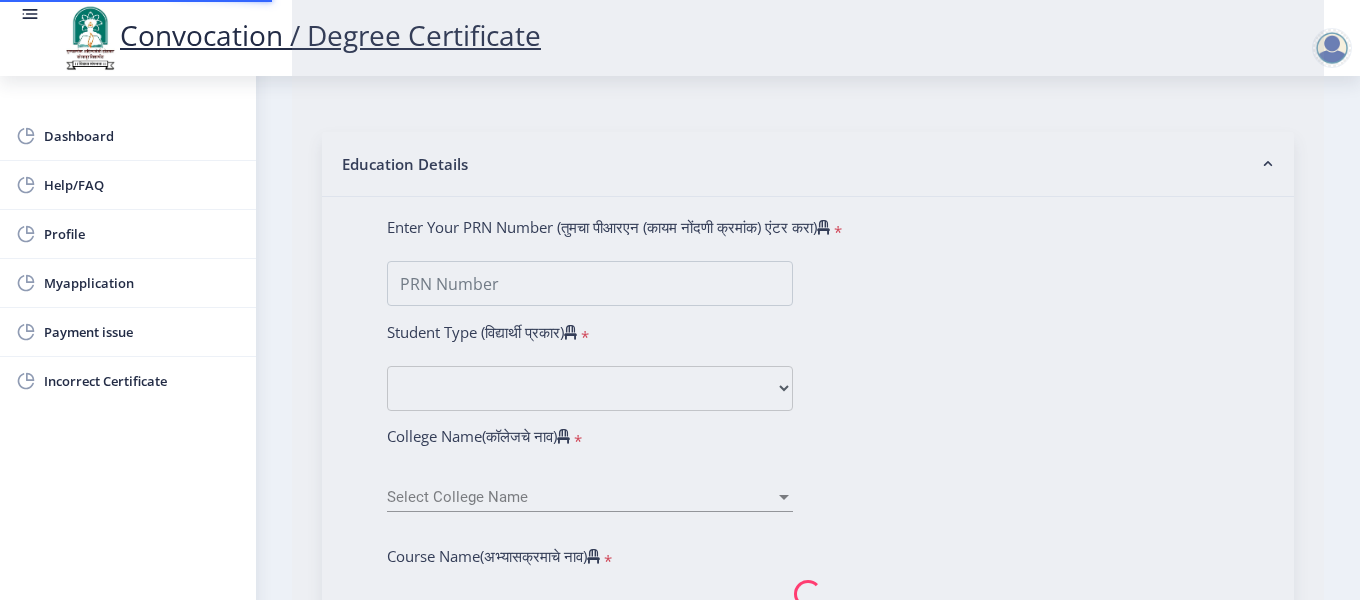 select 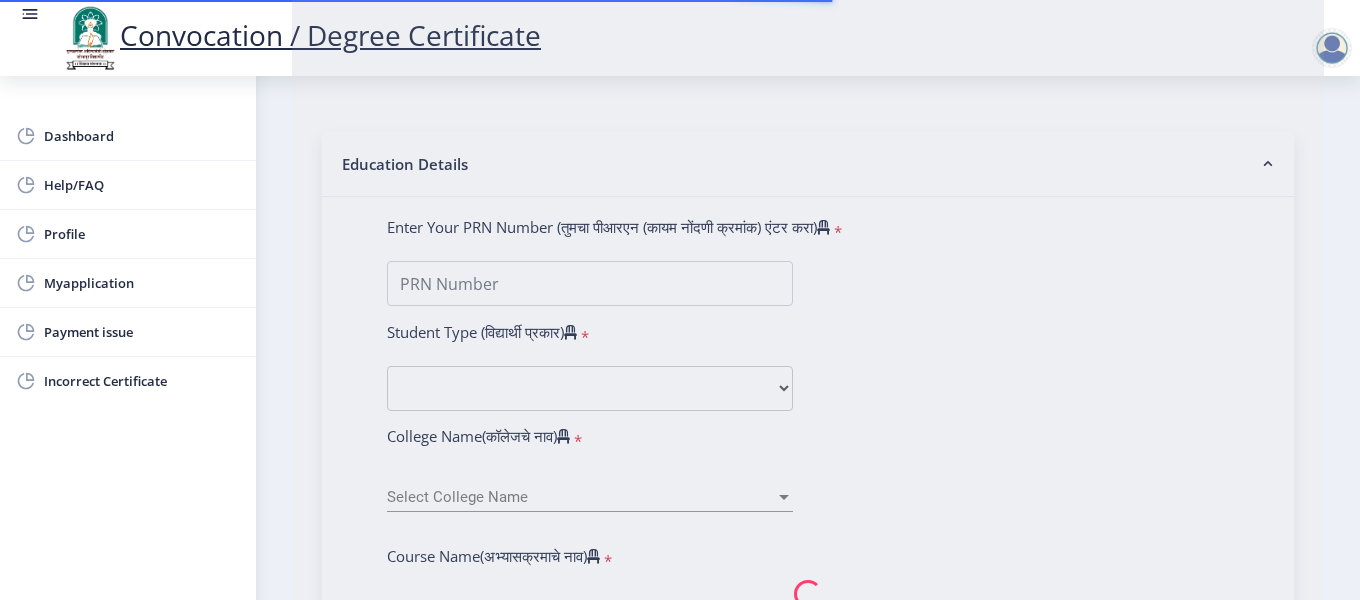 scroll, scrollTop: 0, scrollLeft: 0, axis: both 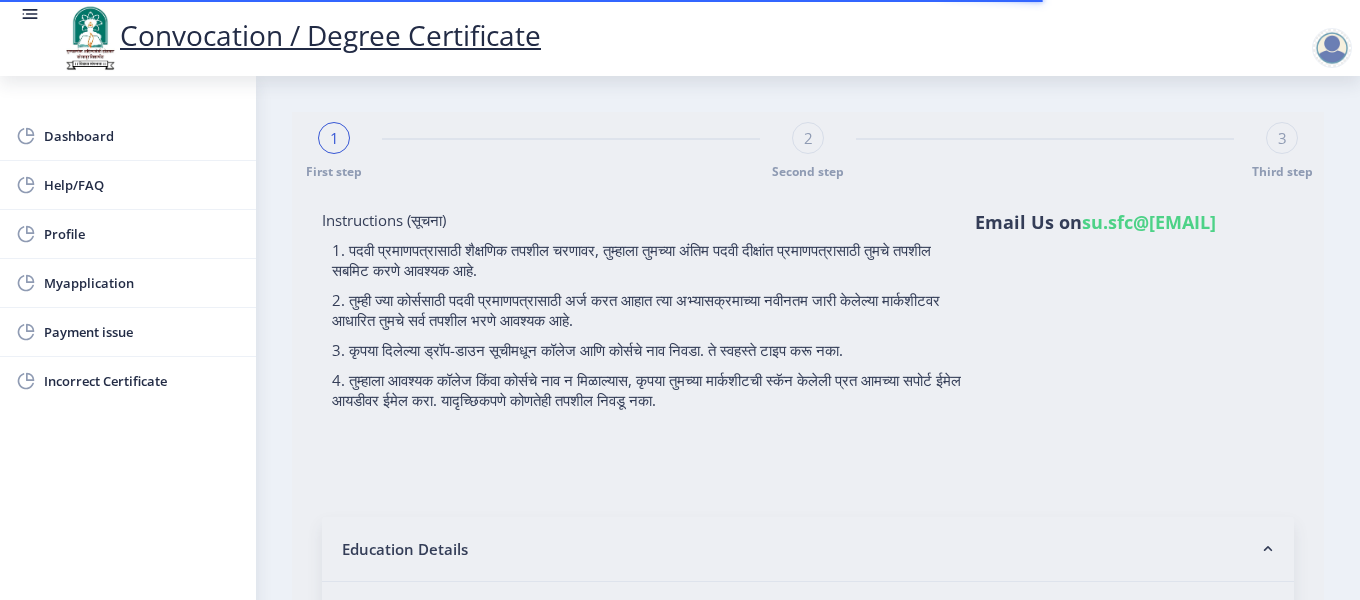 type on "[LAST] [FIRST] [MIDDLE]" 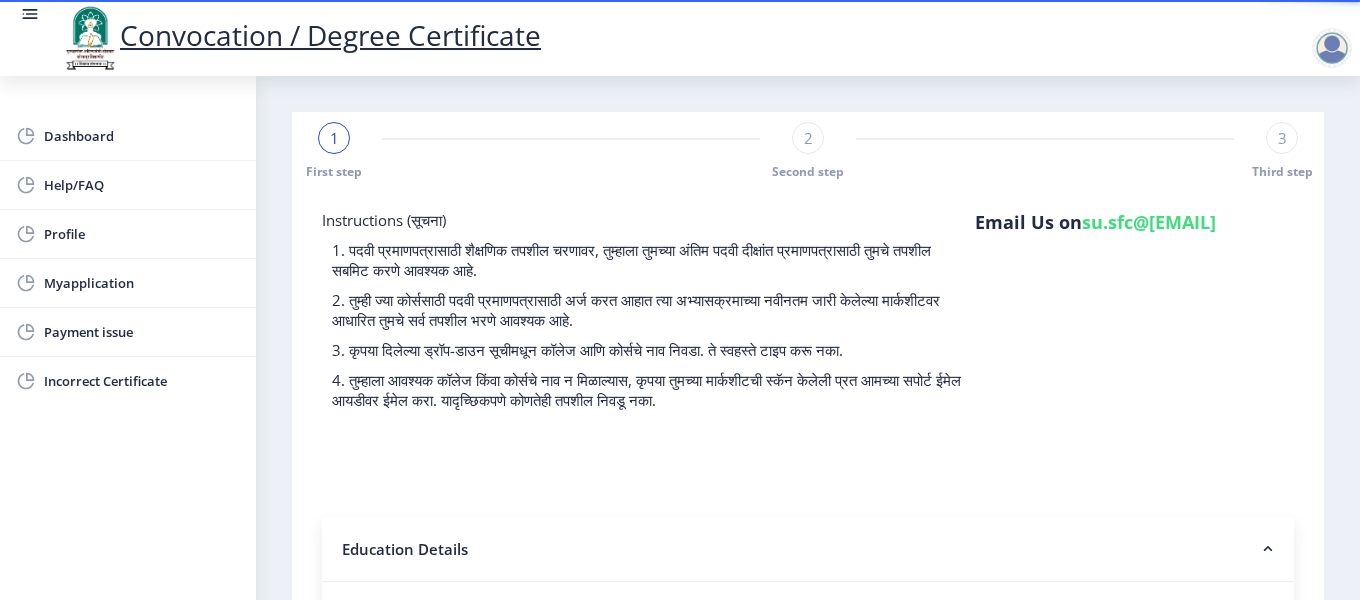 drag, startPoint x: 1351, startPoint y: 350, endPoint x: 1354, endPoint y: 449, distance: 99.04544 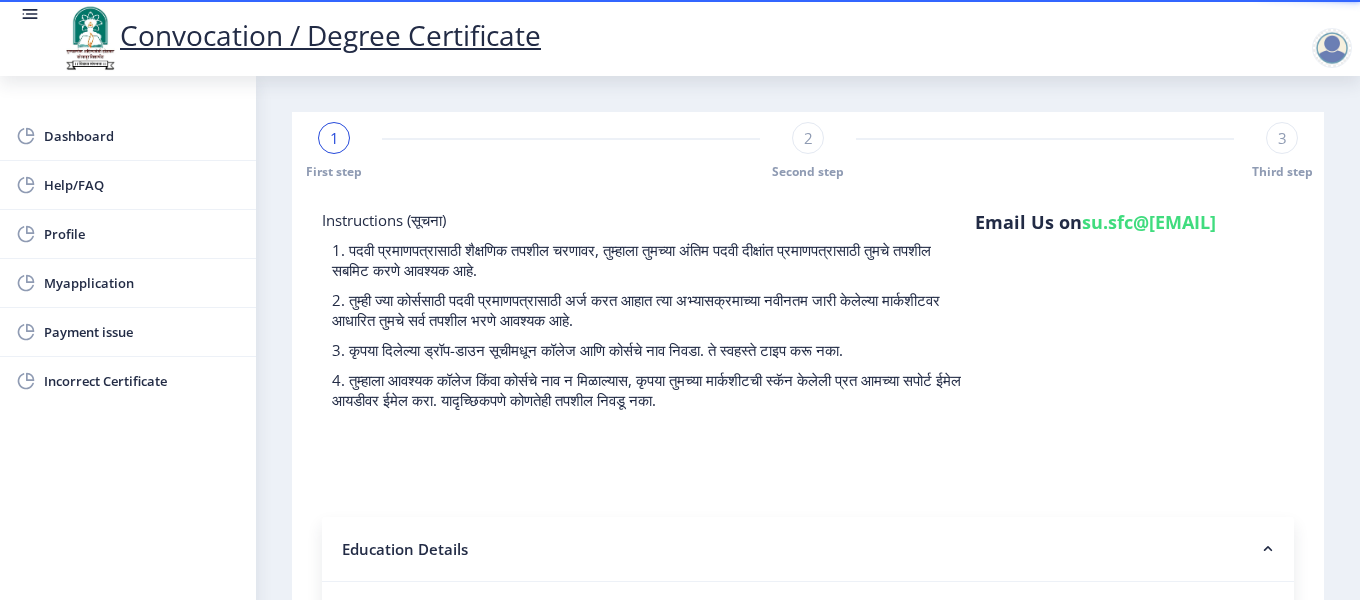 click on "Instructions (सूचना) 1. पदवी प्रमाणपत्रासाठी शैक्षणिक तपशील चरणावर, तुम्हाला तुमच्या अंतिम पदवी दीक्षांत प्रमाणपत्रासाठी तुमचे तपशील सबमिट करणे आवश्यक आहे.   2. तुम्ही ज्या कोर्ससाठी पदवी प्रमाणपत्रासाठी अर्ज करत आहात त्या अभ्यासक्रमाच्या नवीनतम जारी केलेल्या मार्कशीटवर आधारित तुमचे सर्व तपशील भरणे आवश्यक आहे.  Email Us on   su.sfc@[EMAIL]" 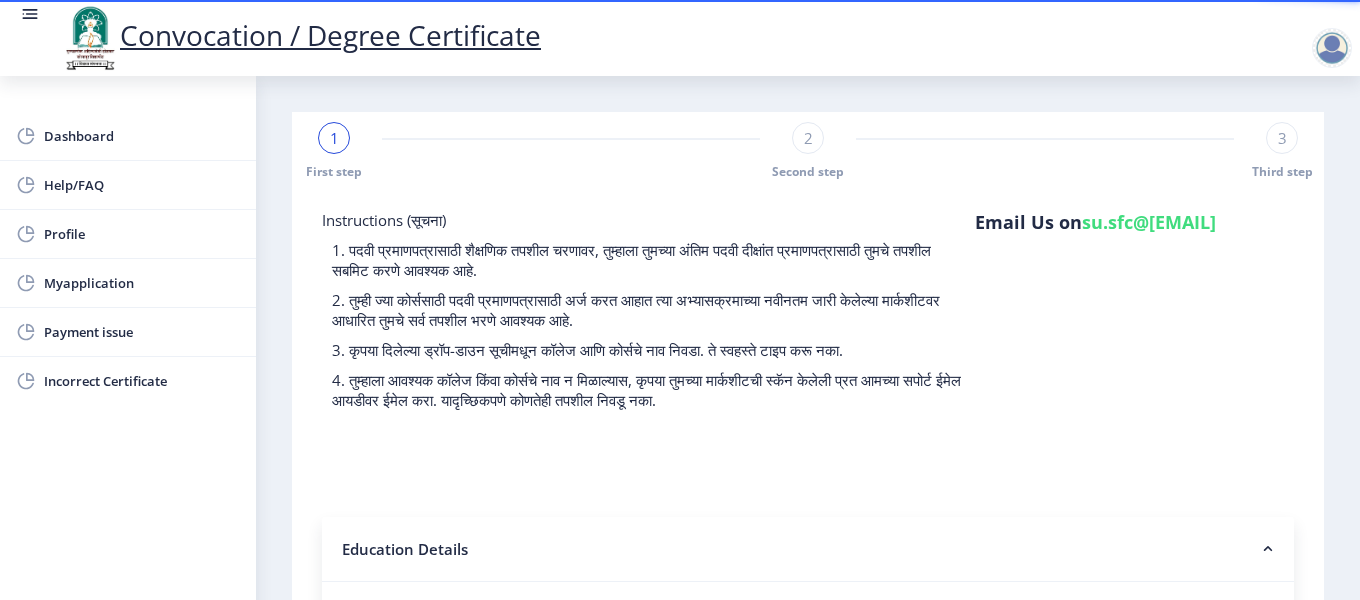 click on "Instructions (सूचना) 1. पदवी प्रमाणपत्रासाठी शैक्षणिक तपशील चरणावर, तुम्हाला तुमच्या अंतिम पदवी दीक्षांत प्रमाणपत्रासाठी तुमचे तपशील सबमिट करणे आवश्यक आहे.   2. तुम्ही ज्या कोर्ससाठी पदवी प्रमाणपत्रासाठी अर्ज करत आहात त्या अभ्यासक्रमाच्या नवीनतम जारी केलेल्या मार्कशीटवर आधारित तुमचे सर्व तपशील भरणे आवश्यक आहे.  Email Us on   su.sfc@[EMAIL]" 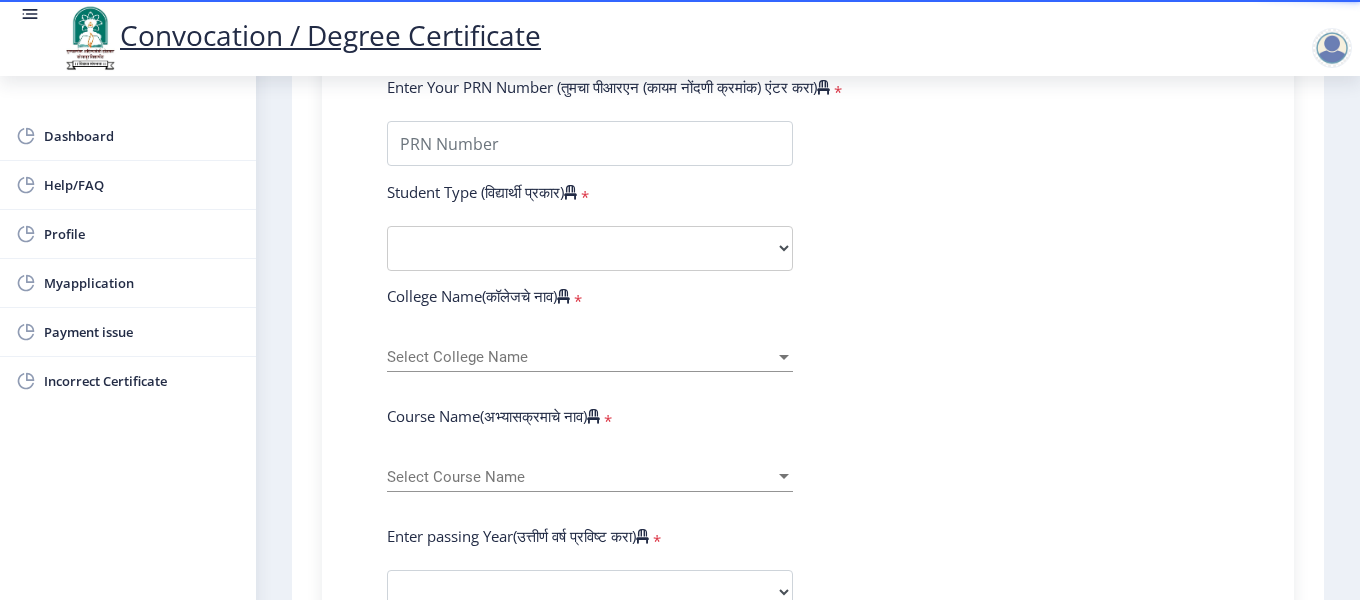 scroll, scrollTop: 1050, scrollLeft: 0, axis: vertical 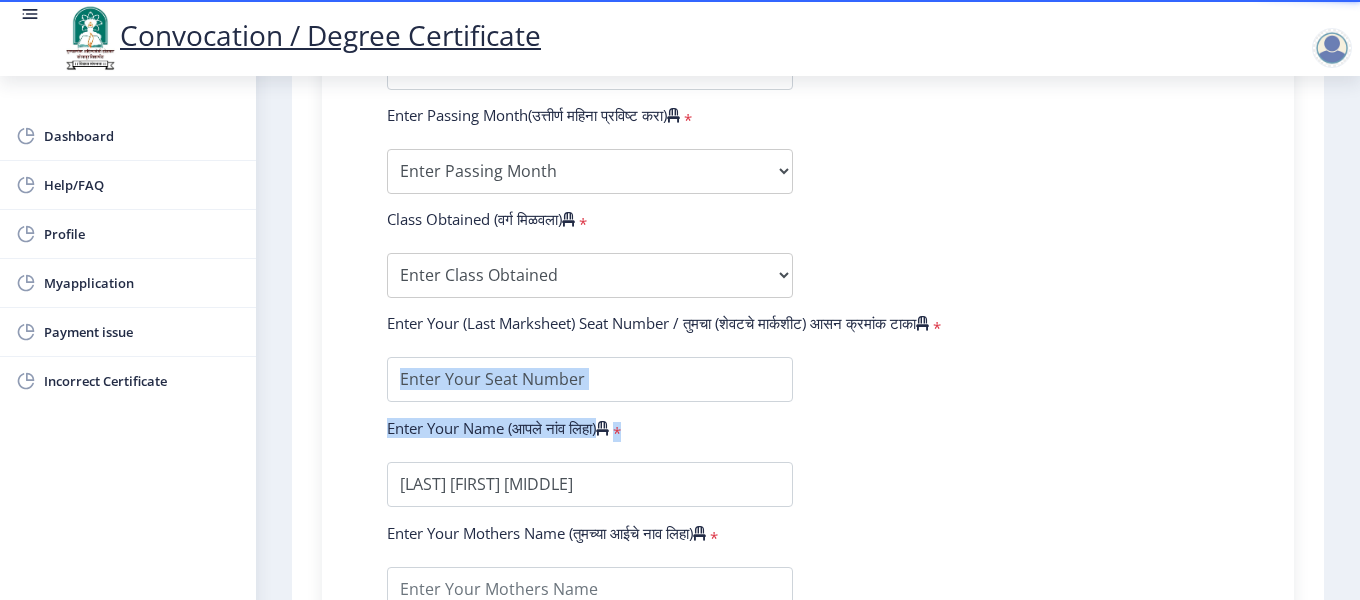 drag, startPoint x: 1315, startPoint y: 427, endPoint x: 1303, endPoint y: 521, distance: 94.76286 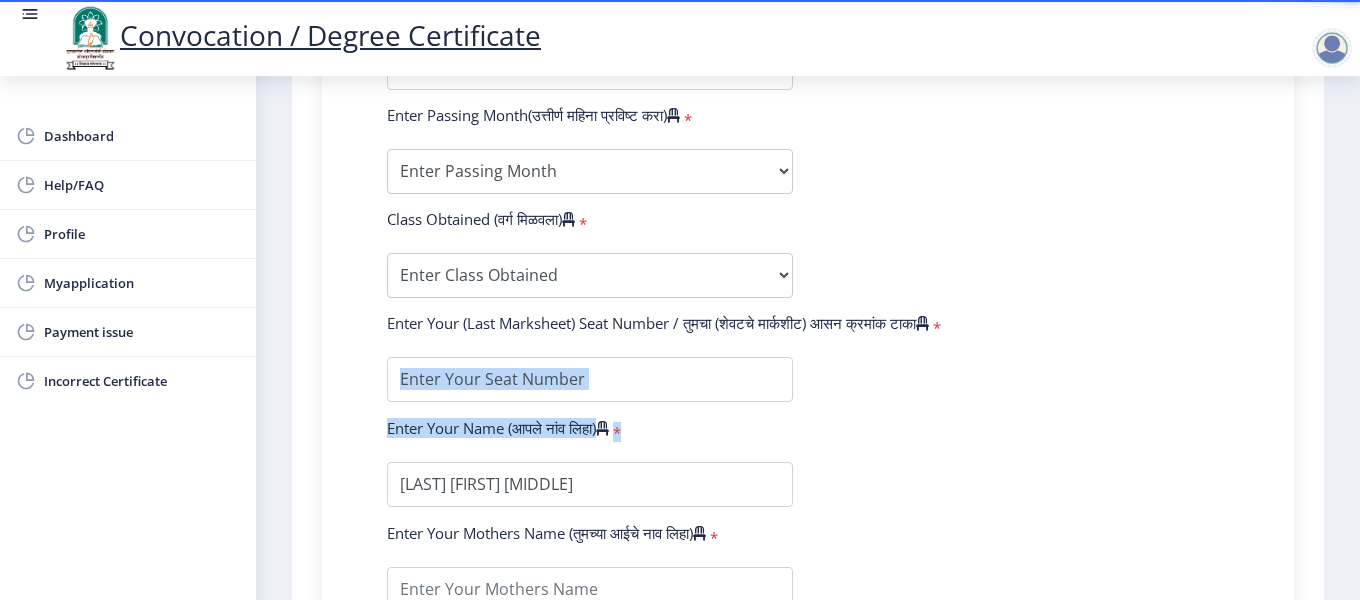 click on "1 First step 2 Second step 3 Third step Instructions (सूचना) 1. पदवी प्रमाणपत्रासाठी शैक्षणिक तपशील चरणावर, तुम्हाला तुमच्या अंतिम पदवी दीक्षांत प्रमाणपत्रासाठी तुमचे तपशील सबमिट करणे आवश्यक आहे.   2. तुम्ही ज्या कोर्ससाठी पदवी प्रमाणपत्रासाठी अर्ज करत आहात त्या अभ्यासक्रमाच्या नवीनतम जारी केलेल्या मार्कशीटवर आधारित तुमचे सर्व तपशील भरणे आवश्यक आहे.  Email Us on   su.sfc@[EMAIL] Education Details  * Student Type (विद्यार्थी प्रकार)    * Select Student Type Regular External * * * *" 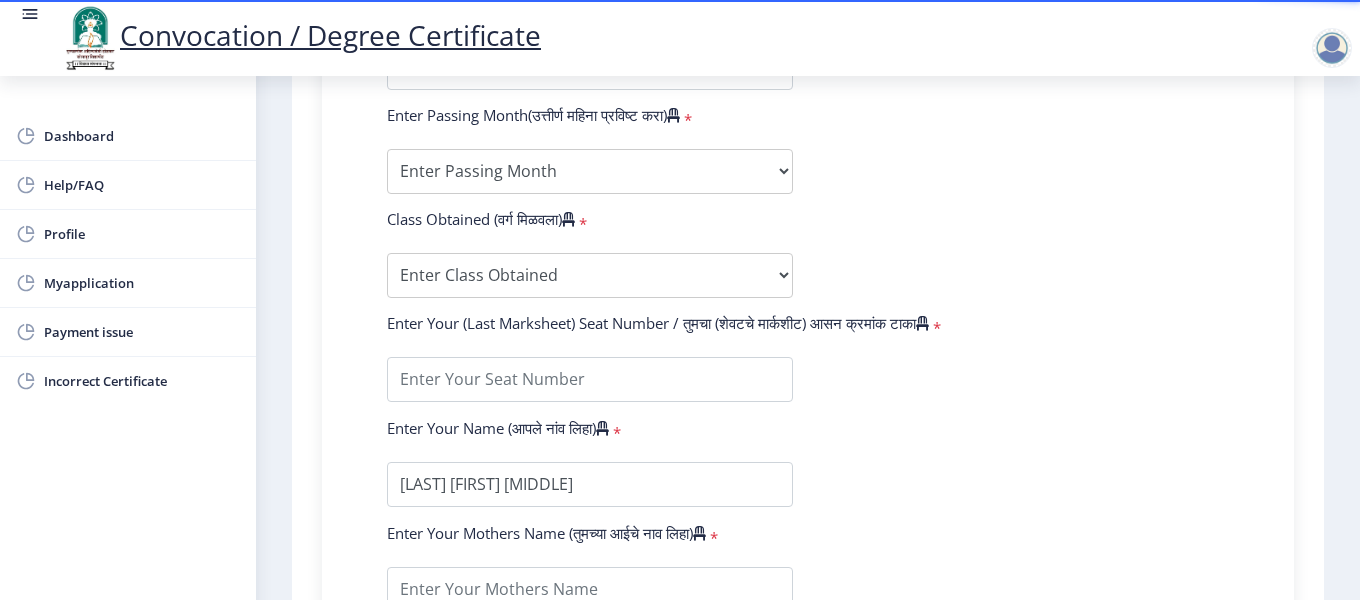 click on "Enter Your PRN Number (तुमचा पीआरएन (कायम नोंदणी क्रमांक) एंटर करा)   * Student Type (विद्यार्थी प्रकार)    * Select Student Type Regular External College Name(कॉलेजचे नाव)   * Select College Name Select College Name Course Name(अभ्यासक्रमाचे नाव)   * Select Course Name Select Course Name Enter passing Year(उत्तीर्ण वर्ष प्रविष्ट करा)   *  2025   2024   2023   2022   2021   2020   2019   2018   2017   2016   2015   2014   2013   2012   2011   2010   2009   2008   2007   2006   2005   2004   2003   2002   2001   2000   1999   1998   1997   1996   1995   1994   1993   1992   1991   1990   1989   1988   1987   1986   1985   1984   1983   1982   1981   1980   1979   1978   1977   1976  Enter Passing Month(उत्तीर्ण महिना प्रविष्ट करा)   * Enter Passing Month" 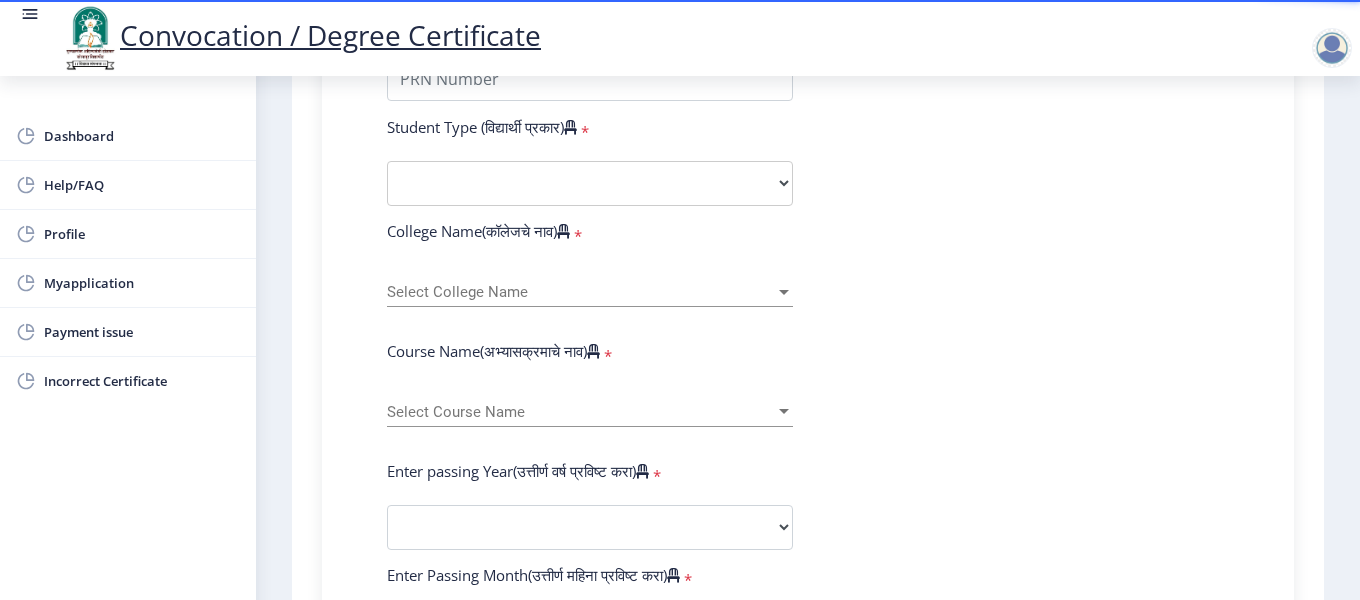 scroll, scrollTop: 630, scrollLeft: 0, axis: vertical 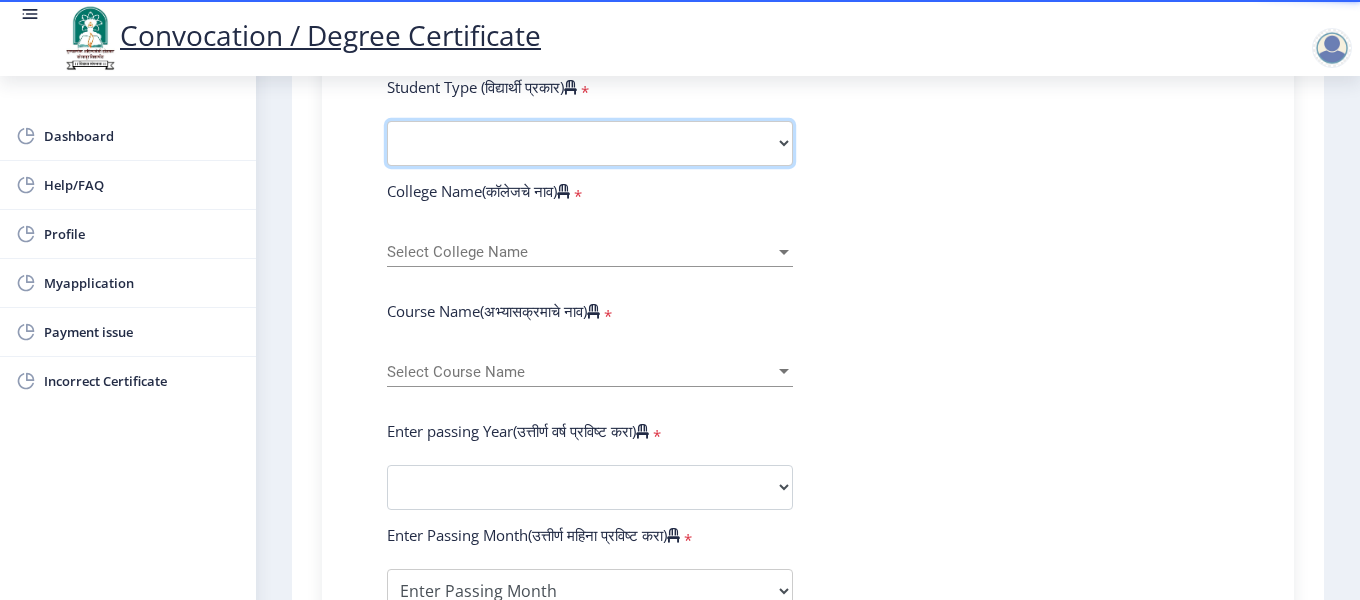 click on "Select Student Type Regular External" at bounding box center (590, 143) 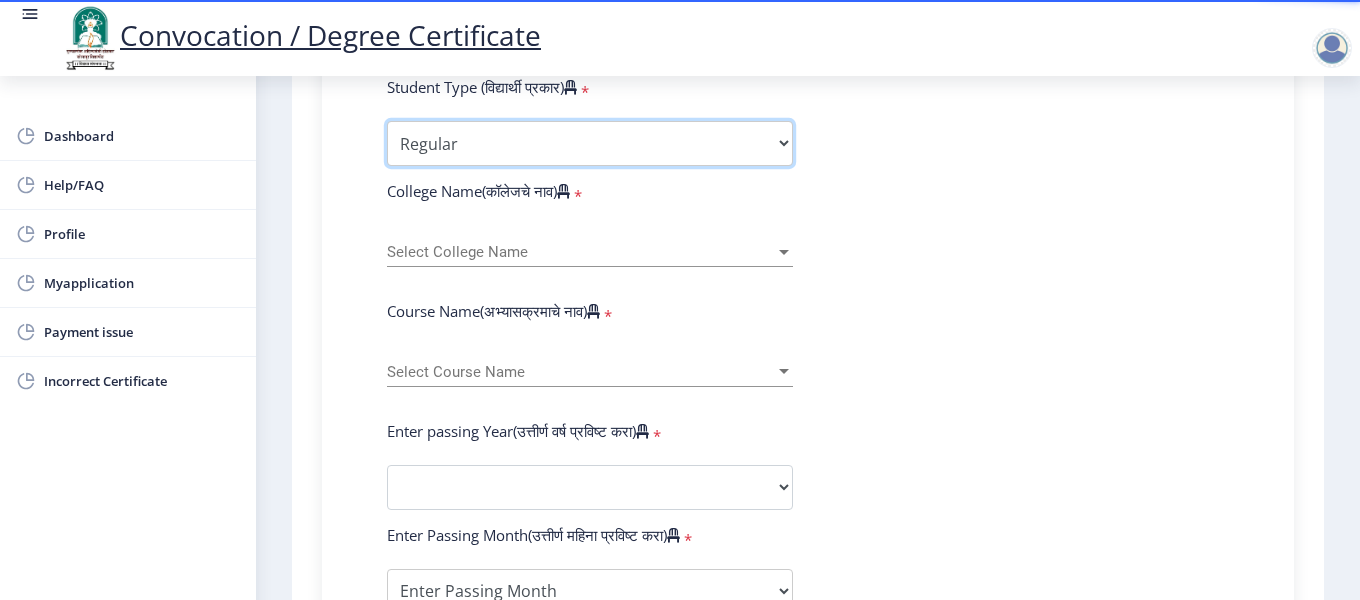 click on "Select Student Type Regular External" at bounding box center (590, 143) 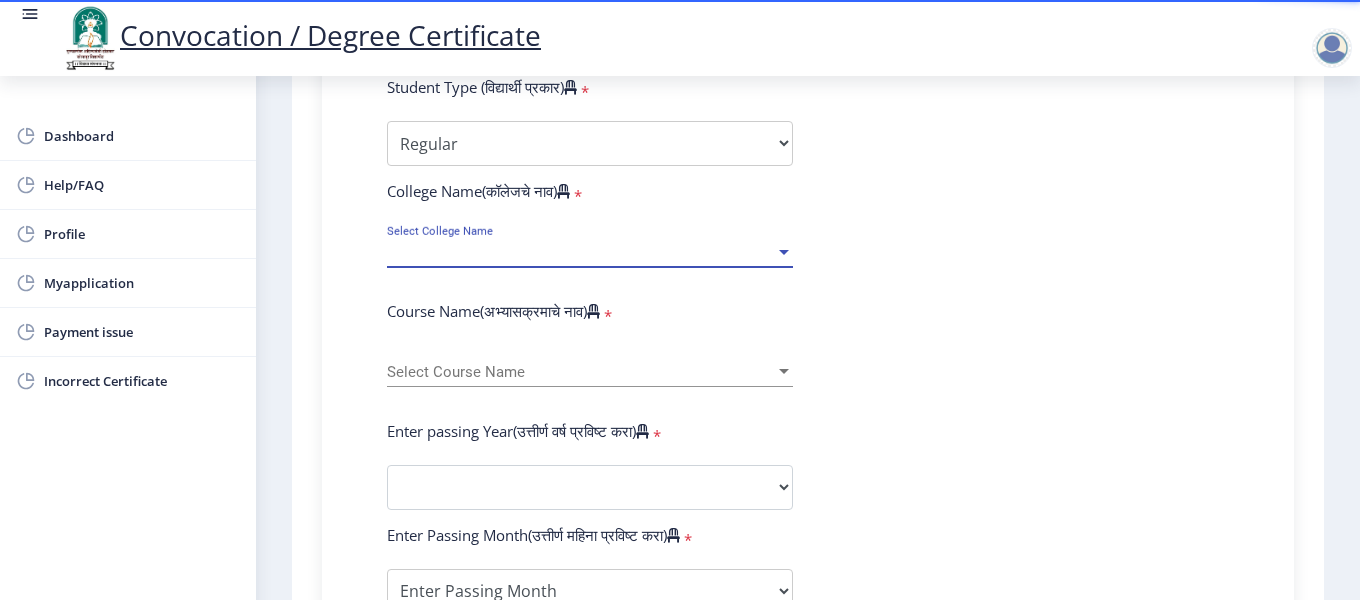 click on "Select College Name" at bounding box center [581, 252] 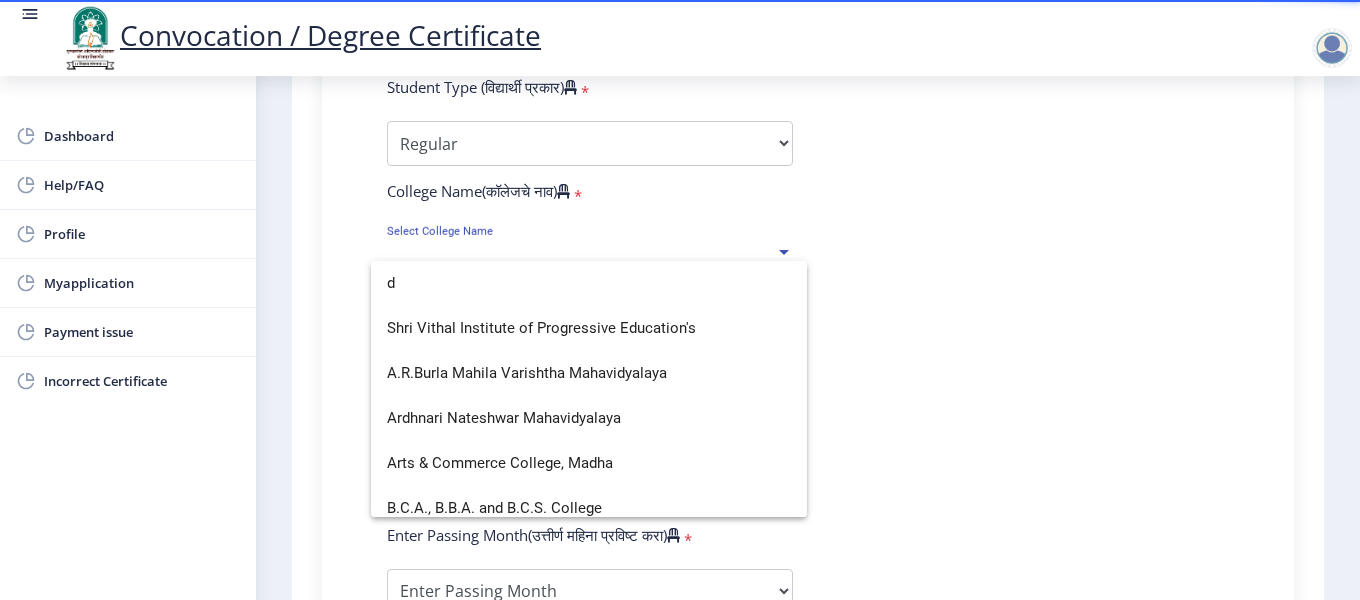 scroll, scrollTop: 554, scrollLeft: 0, axis: vertical 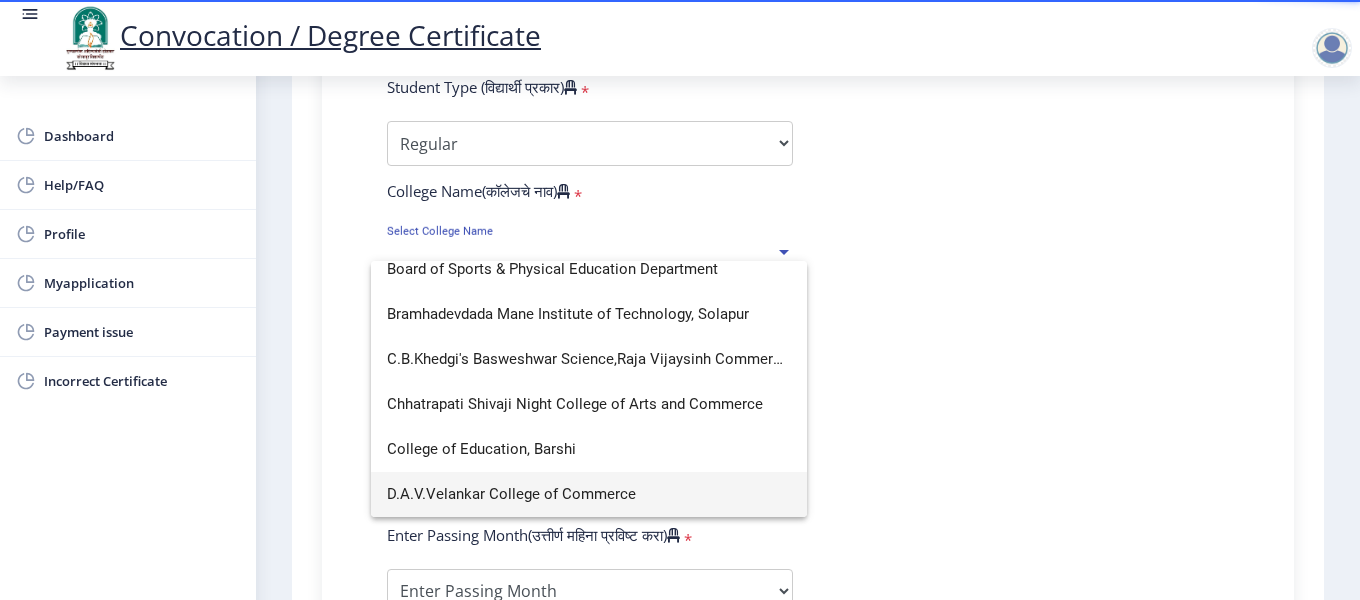 type on "d" 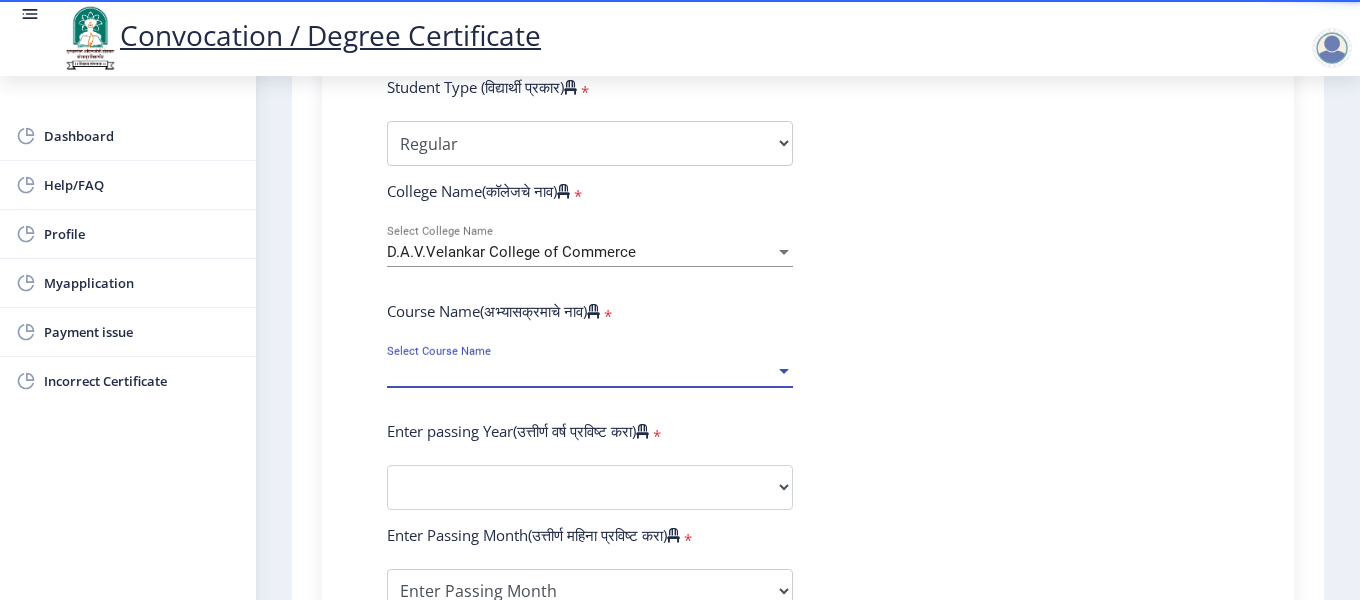 click on "Select Course Name" at bounding box center (581, 372) 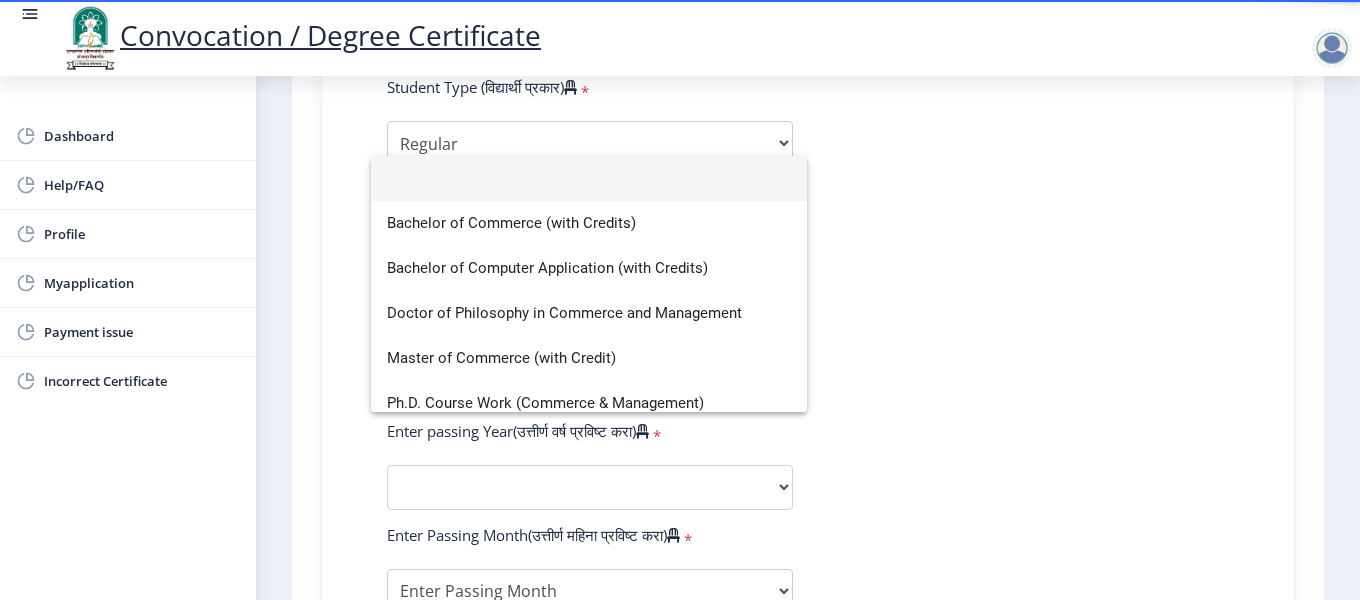 scroll, scrollTop: 14, scrollLeft: 0, axis: vertical 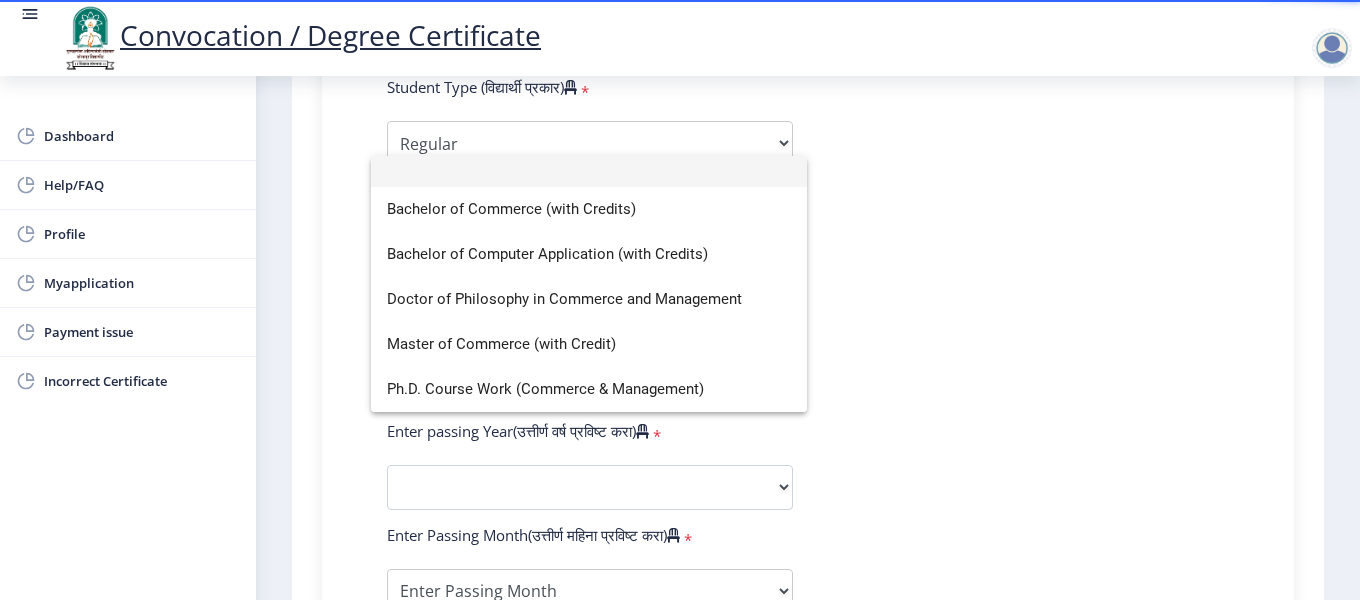 click 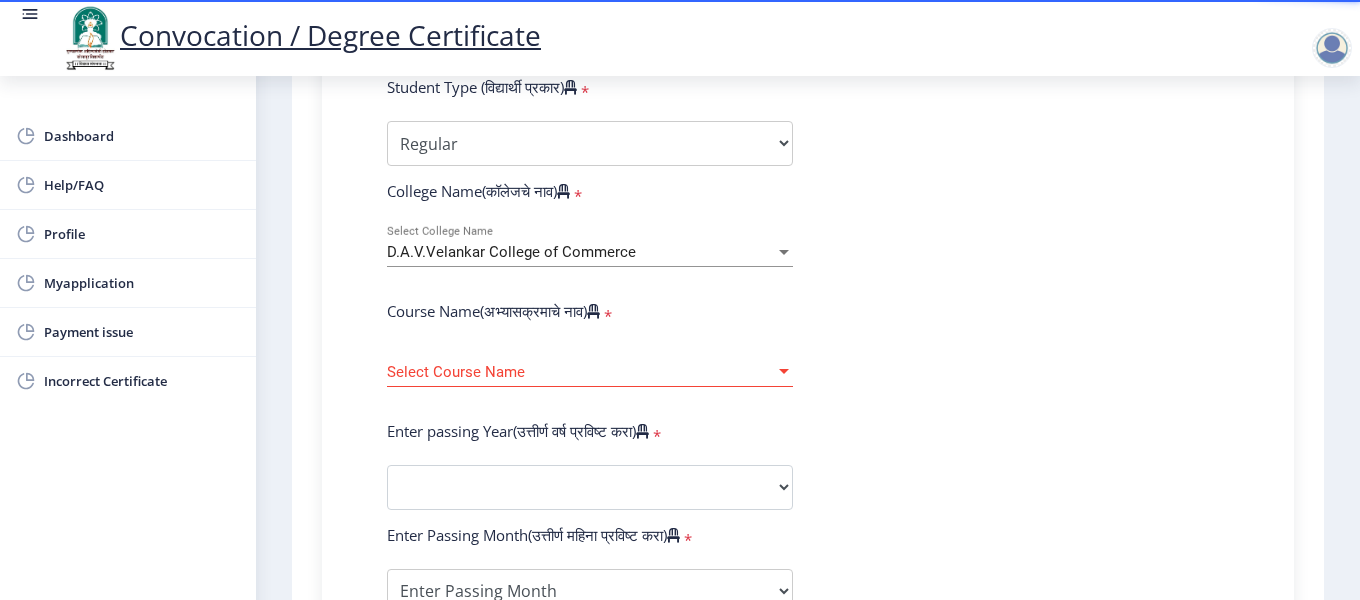 click on "Enter Your PRN Number (तुमचा पीआरएन (कायम नोंदणी क्रमांक) एंटर करा)   * Student Type (विद्यार्थी प्रकार)    * Select Student Type Regular External College Name(कॉलेजचे नाव)   * [NAME] Select College Name Course Name(अभ्यासक्रमाचे नाव)   * Select Course Name Select Course Name Enter passing Year(उत्तीर्ण वर्ष प्रविष्ट करा)   *  2025   2024   2023   2022   2021   2020   2019   2018   2017   2016   2015   2014   2013   2012   2011   2010   2009   2008   2007   2006   2005   2004   2003   2002   2001   2000   1999   1998   1997   1996   1995   1994   1993   1992   1991   1990   1989   1988   1987   1986   1985   1984   1983   1982   1981   1980   1979   1978   1977   1976  Enter Passing Month(उत्तीर्ण महिना प्रविष्ट करा)   * May" 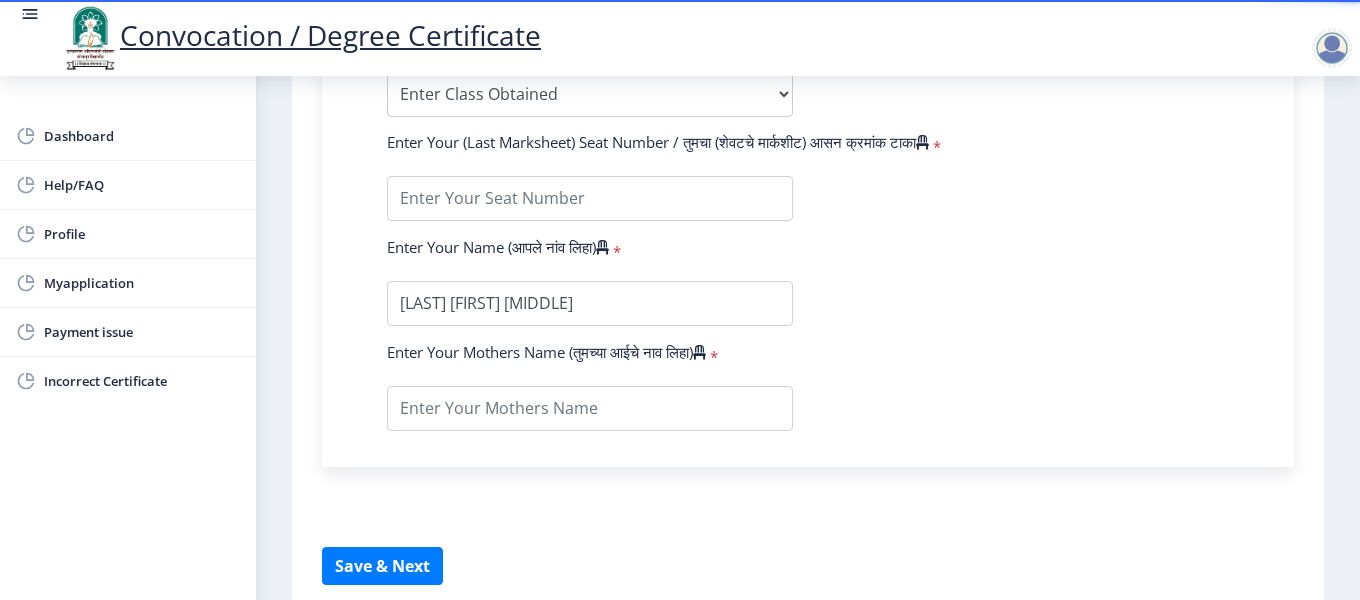scroll, scrollTop: 1350, scrollLeft: 0, axis: vertical 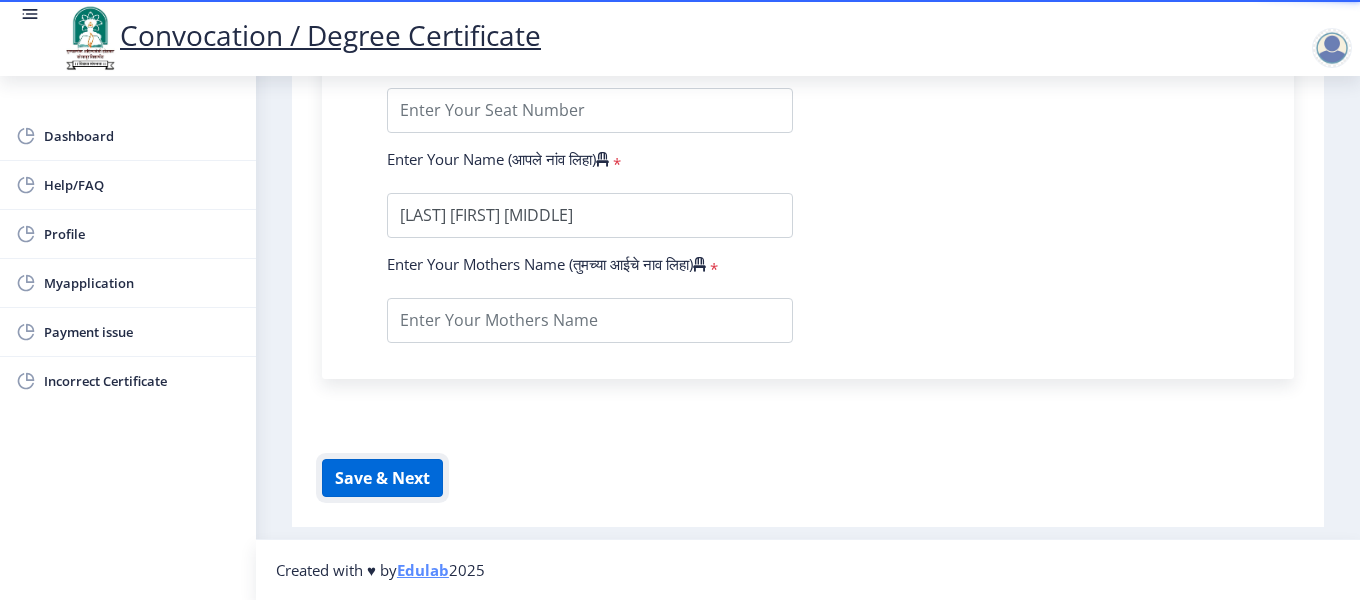 click on "Save & Next" 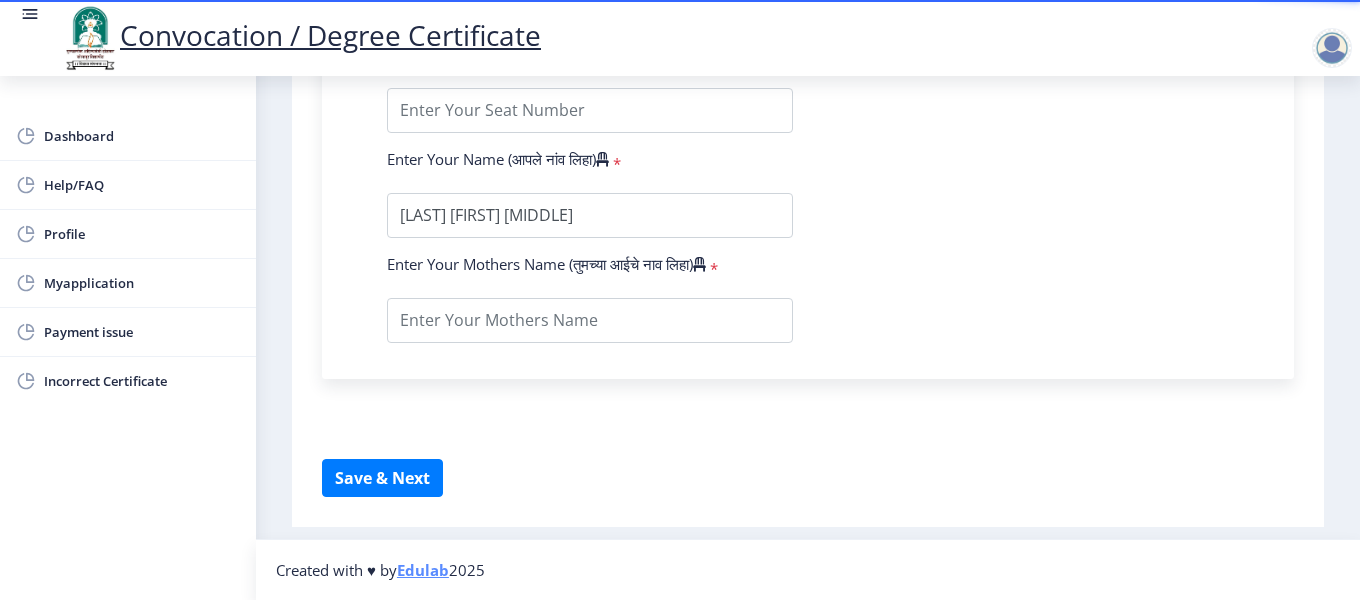click on "Enter Your PRN Number (तुमचा पीआरएन (कायम नोंदणी क्रमांक) एंटर करा)   * Student Type (विद्यार्थी प्रकार)    * Select Student Type Regular External College Name(कॉलेजचे नाव)   * [NAME] Select College Name Course Name(अभ्यासक्रमाचे नाव)   * Select Course Name Select Course Name Enter passing Year(उत्तीर्ण वर्ष प्रविष्ट करा)   *  2025   2024   2023   2022   2021   2020   2019   2018   2017   2016   2015   2014   2013   2012   2011   2010   2009   2008   2007   2006   2005   2004   2003   2002   2001   2000   1999   1998   1997   1996   1995   1994   1993   1992   1991   1990   1989   1988   1987   1986   1985   1984   1983   1982   1981   1980   1979   1978   1977   1976  Enter Passing Month(उत्तीर्ण महिना प्रविष्ट करा)   * May" 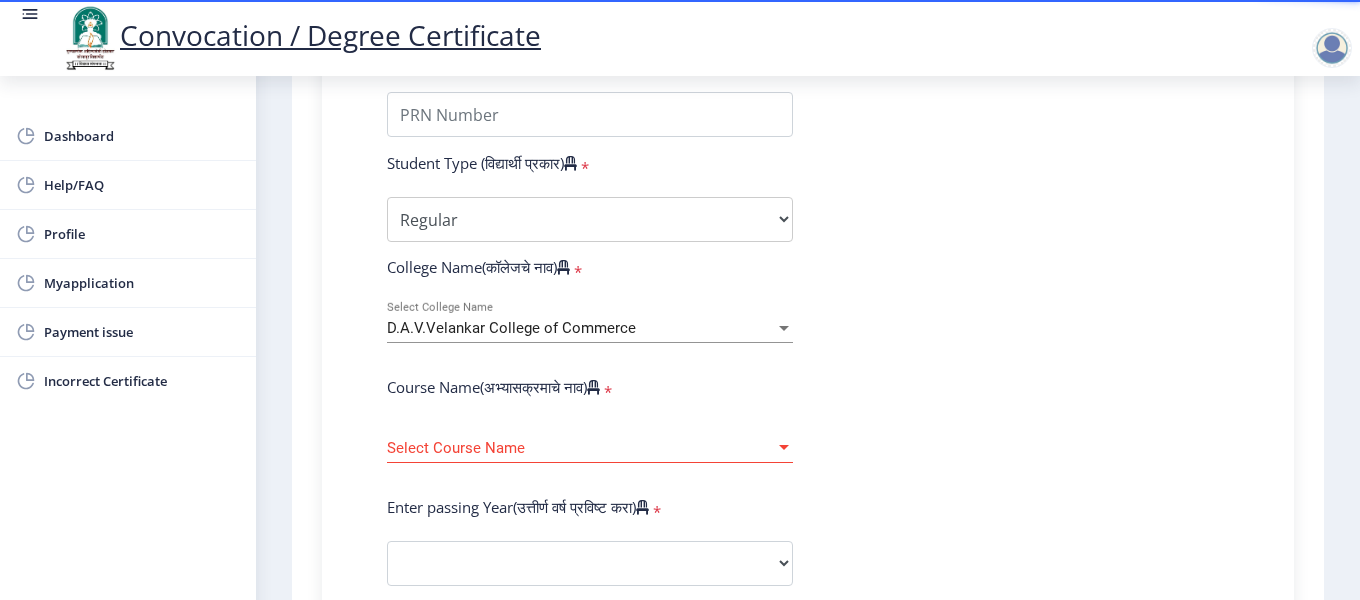 scroll, scrollTop: 550, scrollLeft: 0, axis: vertical 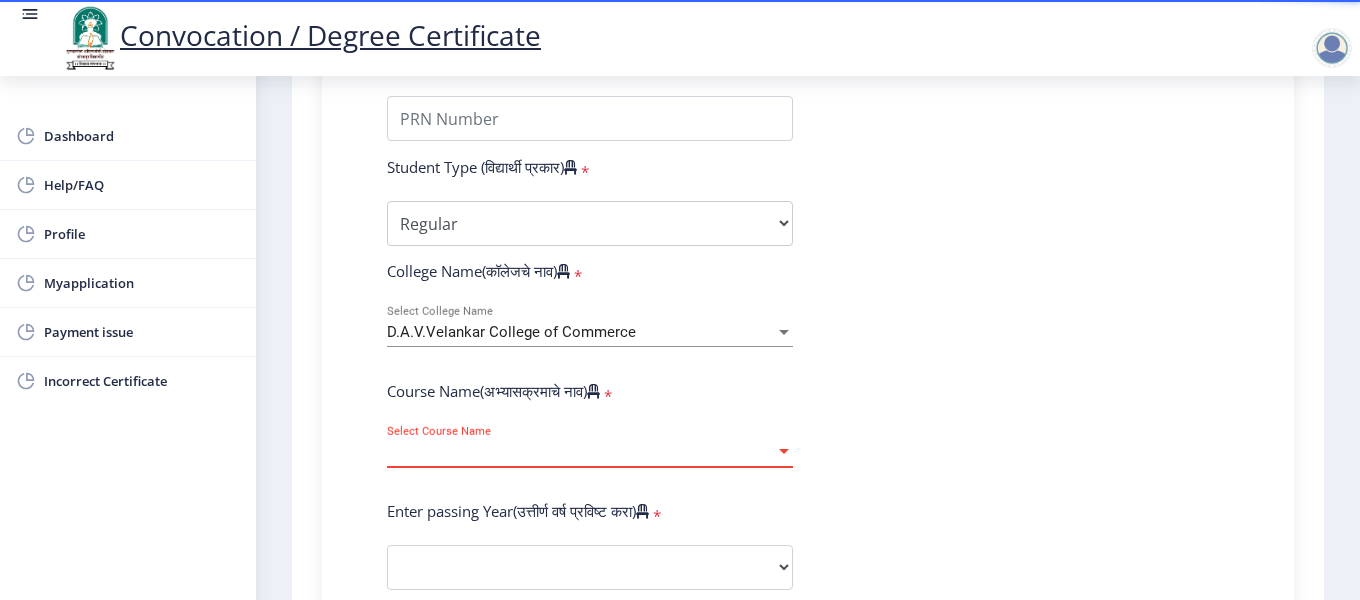 click on "Select Course Name" at bounding box center (581, 452) 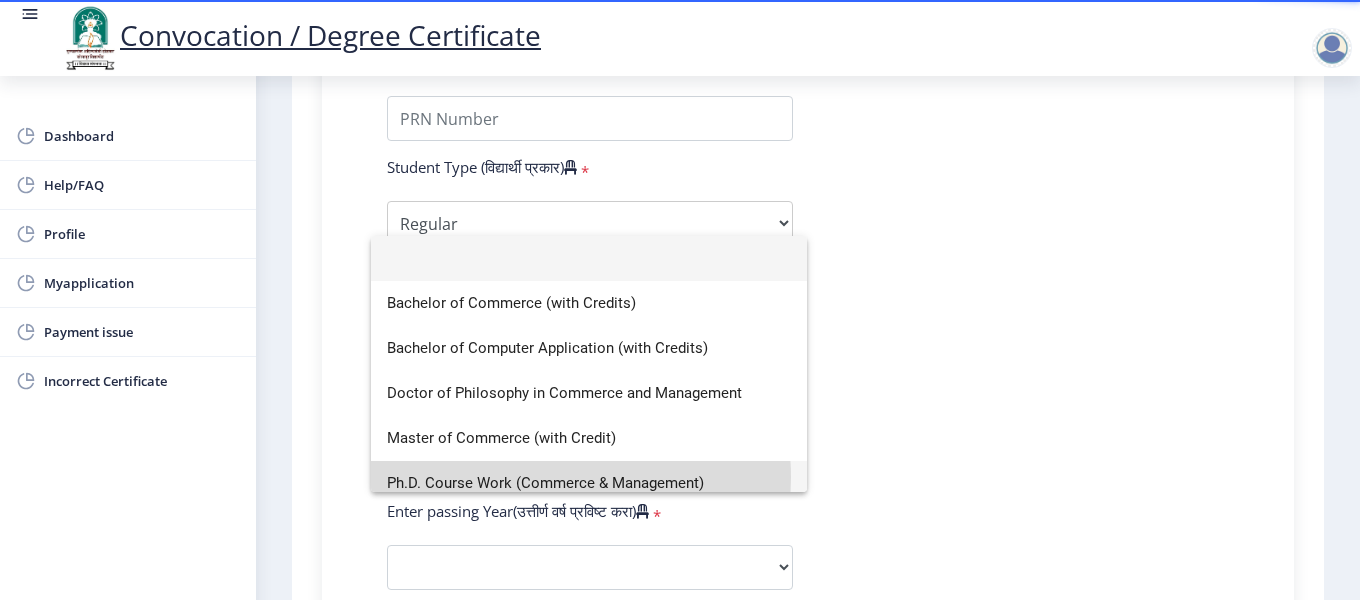 click on "Ph.D. Course Work (Commerce & Management)" at bounding box center (589, 483) 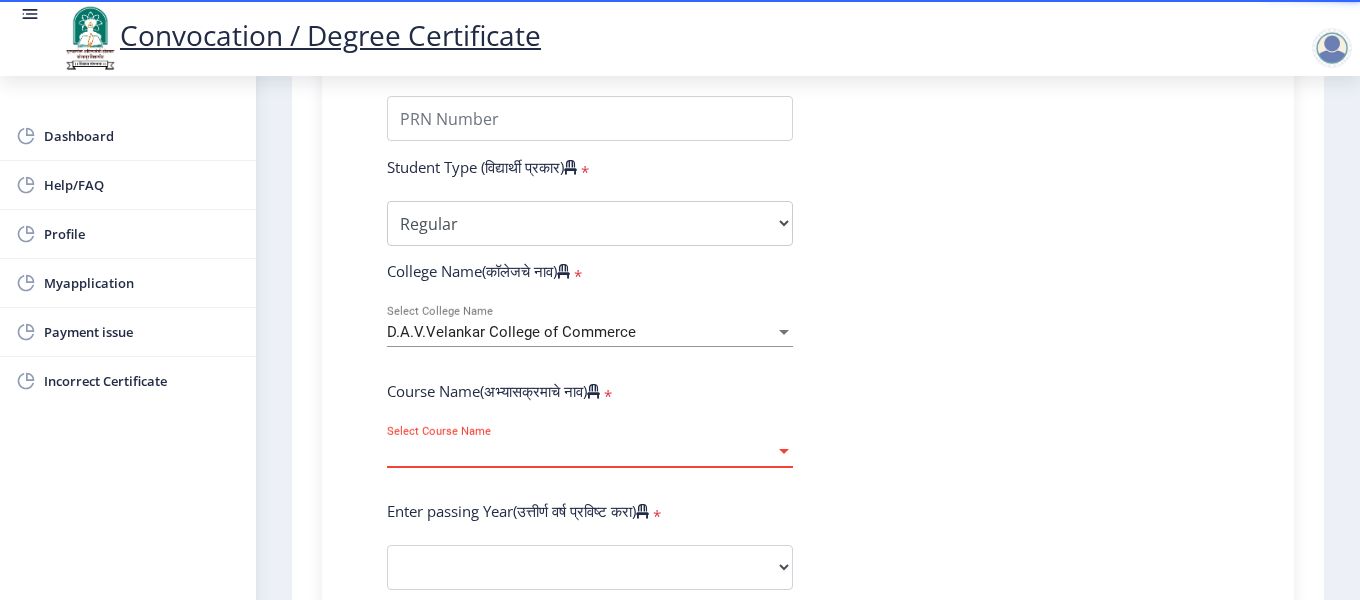 select on "January" 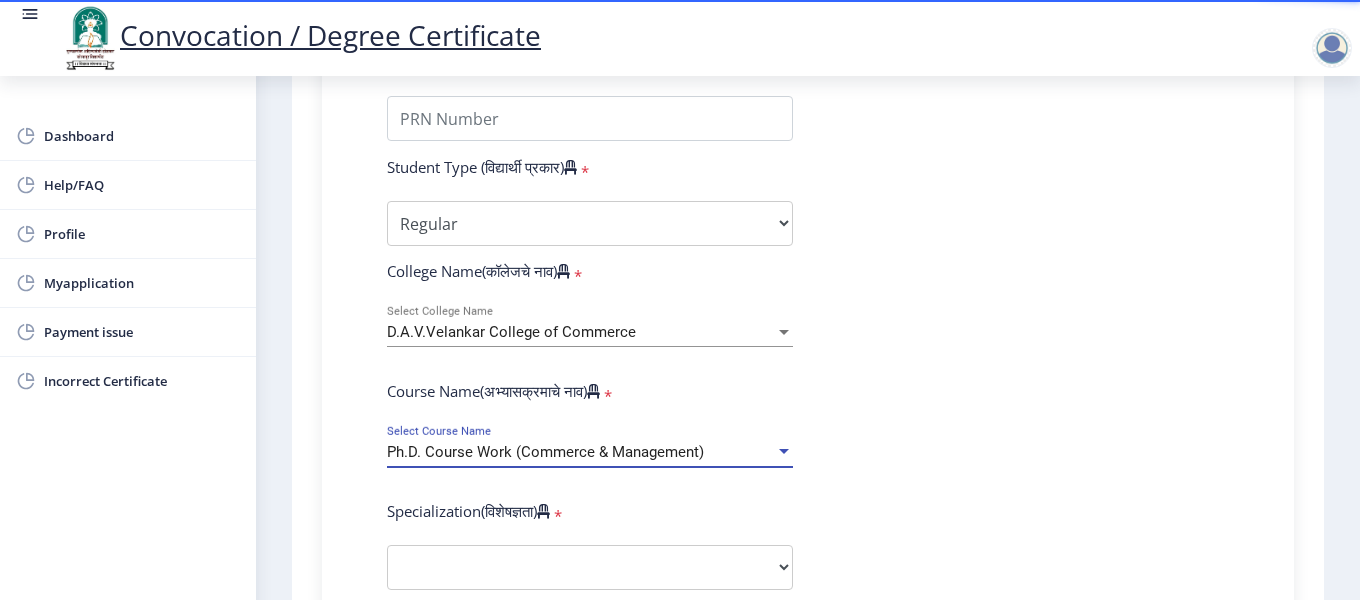 scroll, scrollTop: 14, scrollLeft: 0, axis: vertical 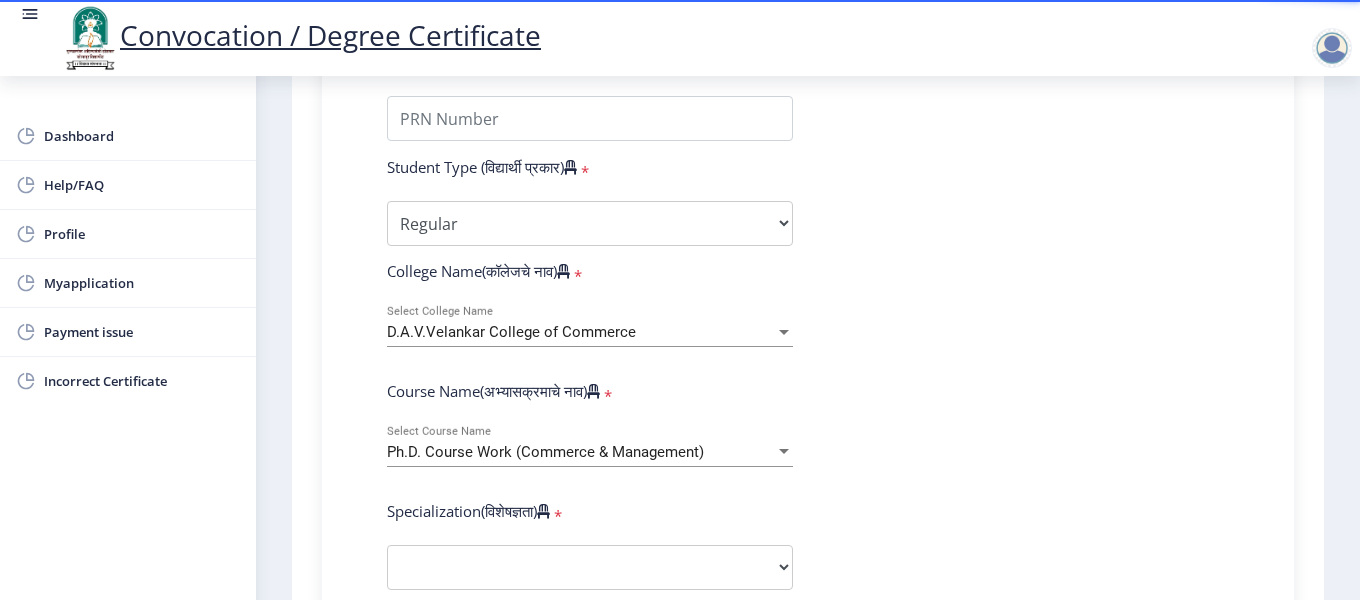 click on "Enter Your PRN Number (तुमचा पीआरएन (कायम नोंदणी क्रमांक) एंटर करा)   * Student Type (विद्यार्थी प्रकार)    * Select Student Type Regular External College Name(कॉलेजचे नाव)   * [NAME] Select College Name Course Name(अभ्यासक्रमाचे नाव)   * Ph.D. Course Work (Commerce & Management) Select Course Name  Specialization(विशेषज्ञता)   * Specialization Accountancy Commerce Management Other Enter passing Year(उत्तीर्ण वर्ष प्रविष्ट करा)   *  2025   2024   2023   2022   2021   2020   2019   2018   2017   2016   2015   2014   2013   2012   2011   2010   2009   2008   2007   2006   2005   2004   2003   2002   2001   2000   1999   1998   1997   1996   1995   1994   1993   1992   1991   1990   1989   1988   1987   1986   1985   1984   1983   1982   1981   1980  * May" 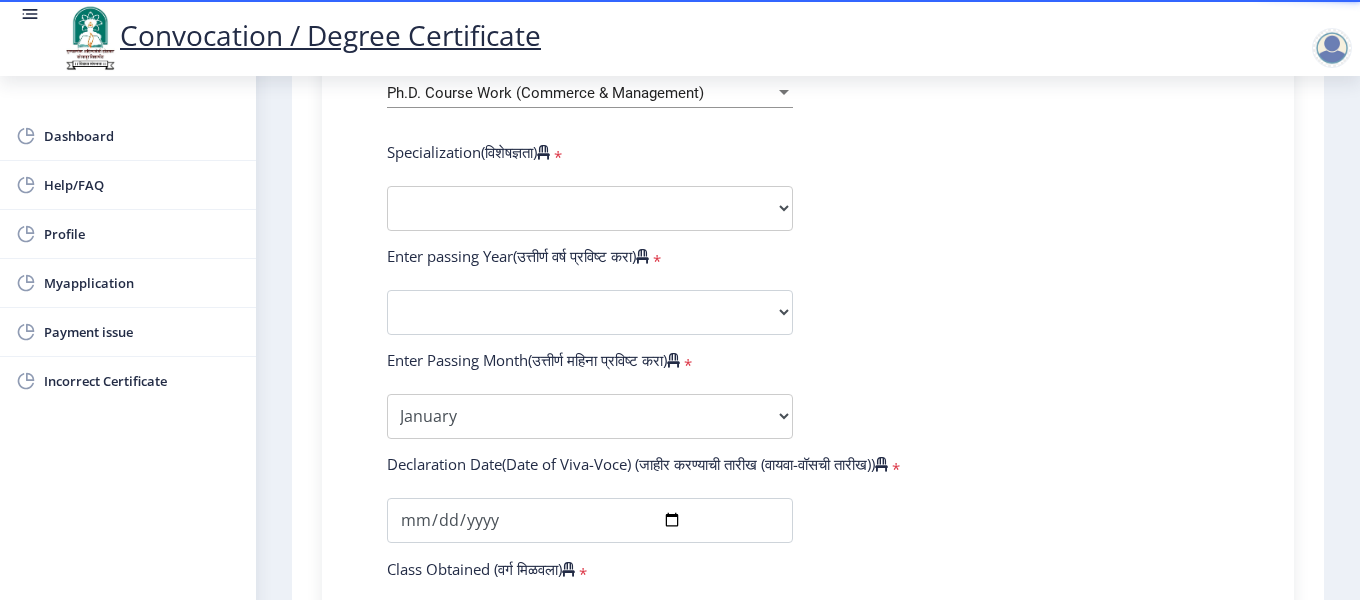 scroll, scrollTop: 910, scrollLeft: 0, axis: vertical 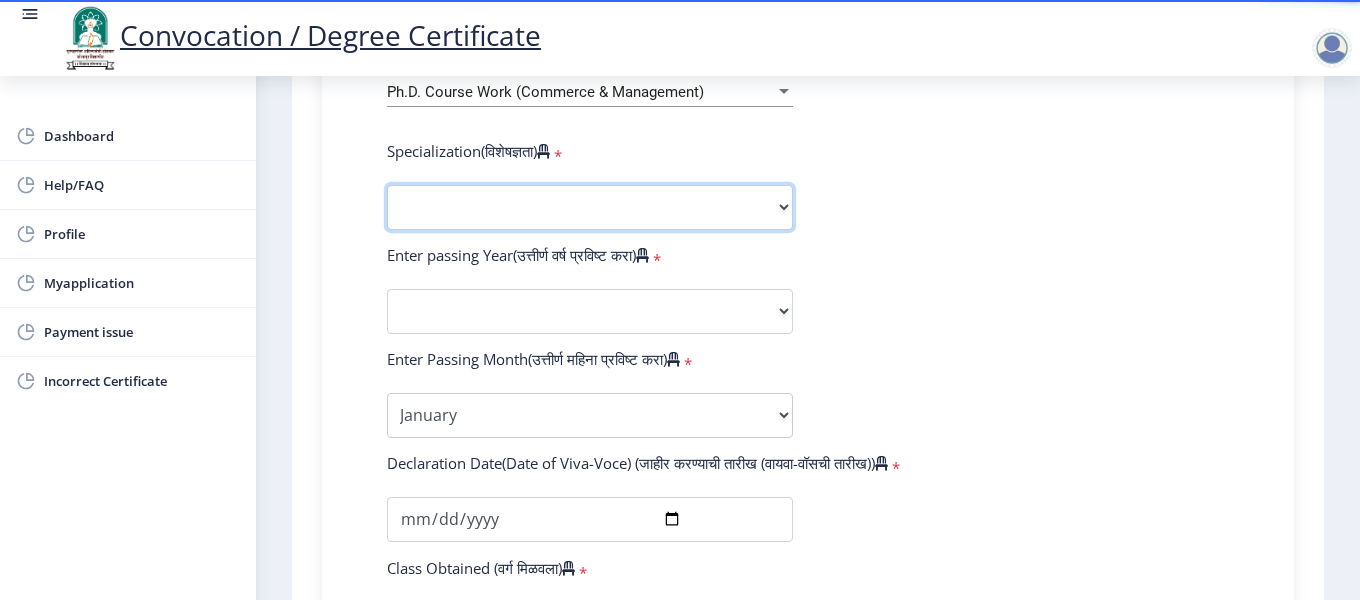 click on "Specialization Accountancy Commerce Management Other" at bounding box center [590, 207] 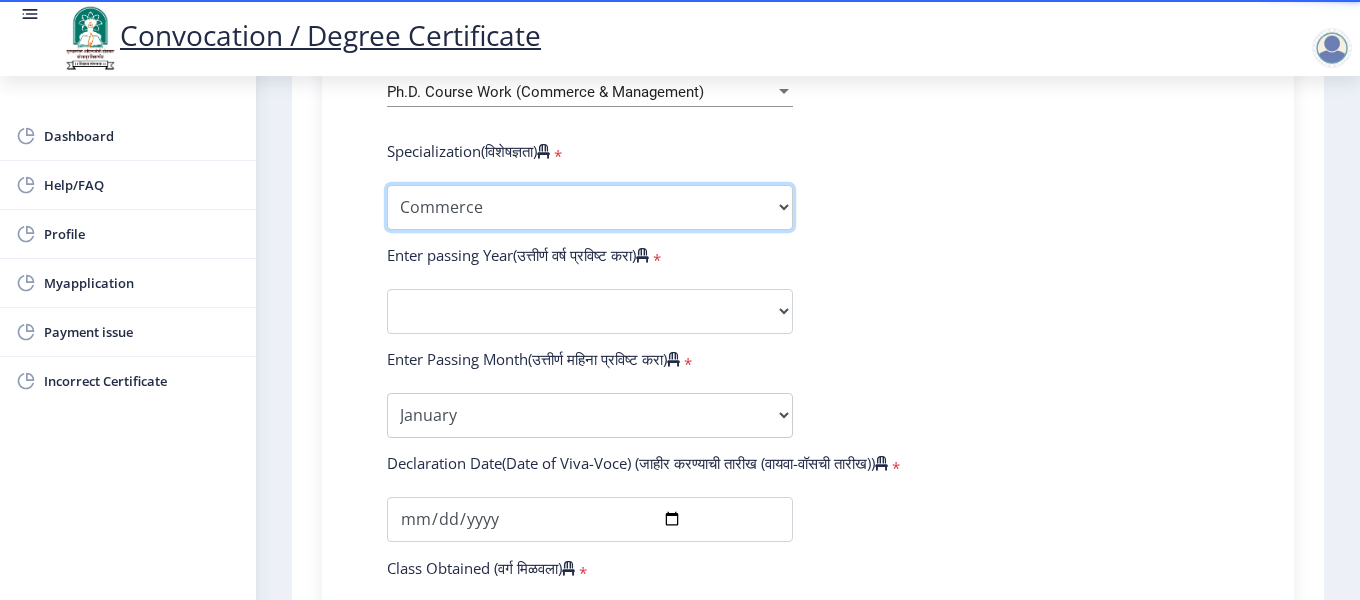 click on "Specialization Accountancy Commerce Management Other" at bounding box center [590, 207] 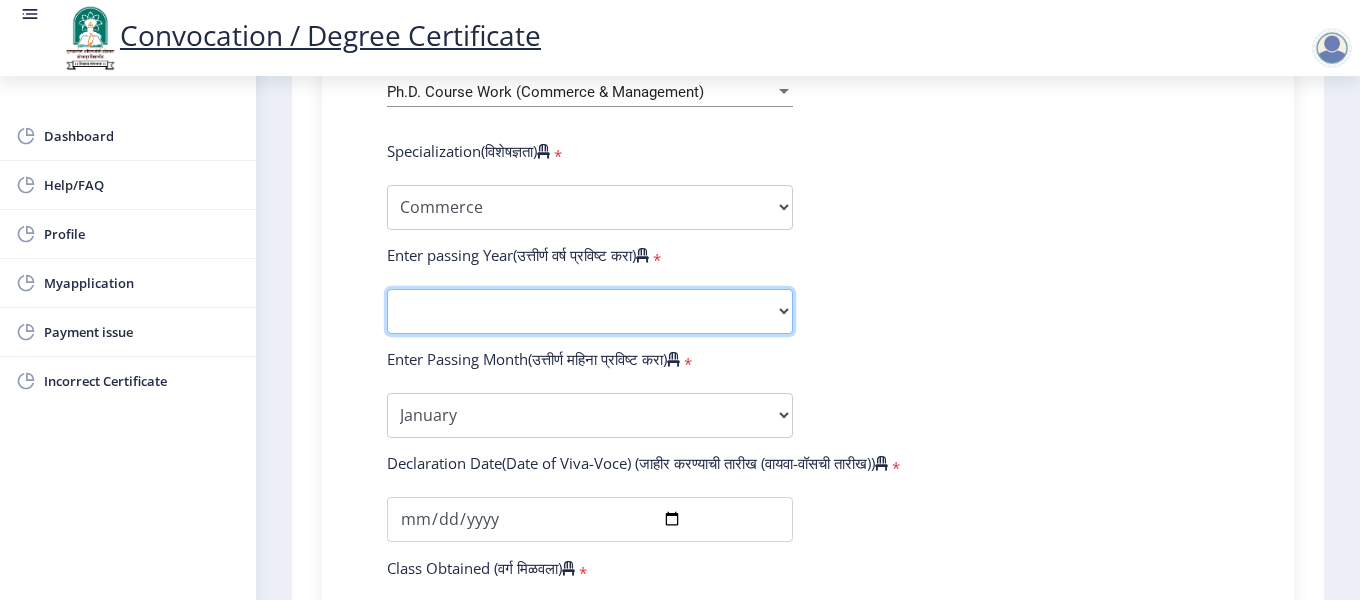 click on "2025   2024   2023   2022   2021   2020   2019   2018   2017   2016   2015   2014   2013   2012   2011   2010   2009   2008   2007   2006   2005   2004   2003   2002   2001   2000   1999   1998   1997   1996   1995   1994   1993   1992   1991   1990   1989   1988   1987   1986   1985   1984   1983   1982   1981   1980   1979   1978   1977   1976" 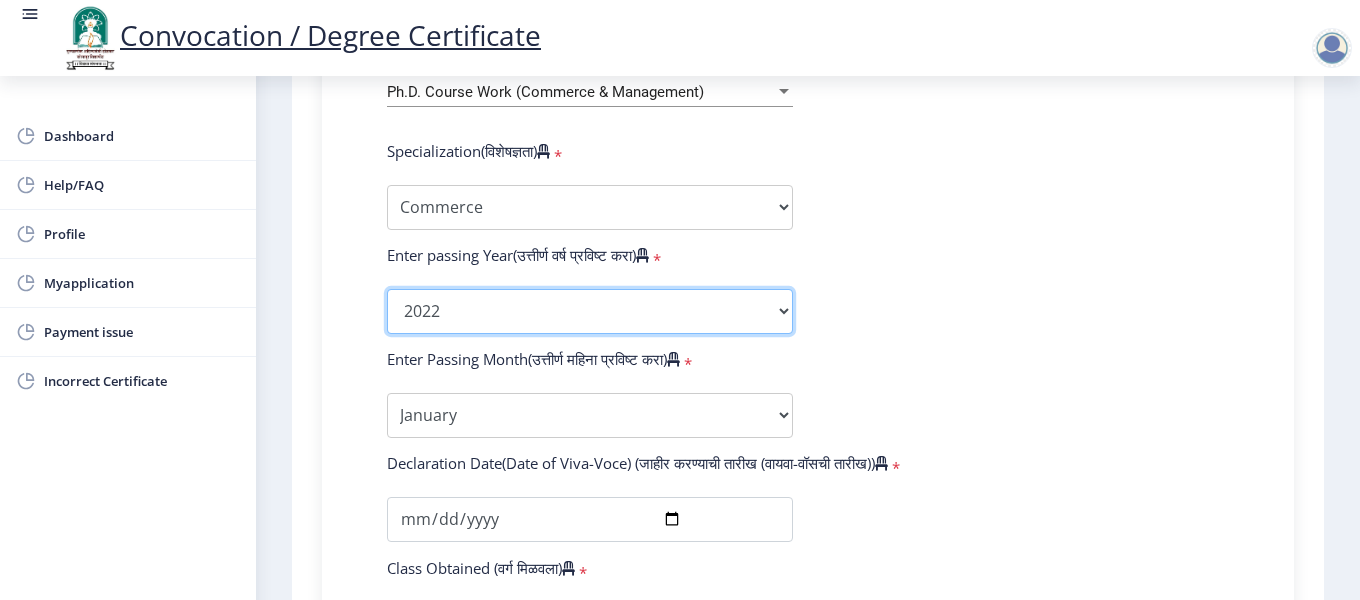 click on "2025   2024   2023   2022   2021   2020   2019   2018   2017   2016   2015   2014   2013   2012   2011   2010   2009   2008   2007   2006   2005   2004   2003   2002   2001   2000   1999   1998   1997   1996   1995   1994   1993   1992   1991   1990   1989   1988   1987   1986   1985   1984   1983   1982   1981   1980   1979   1978   1977   1976" 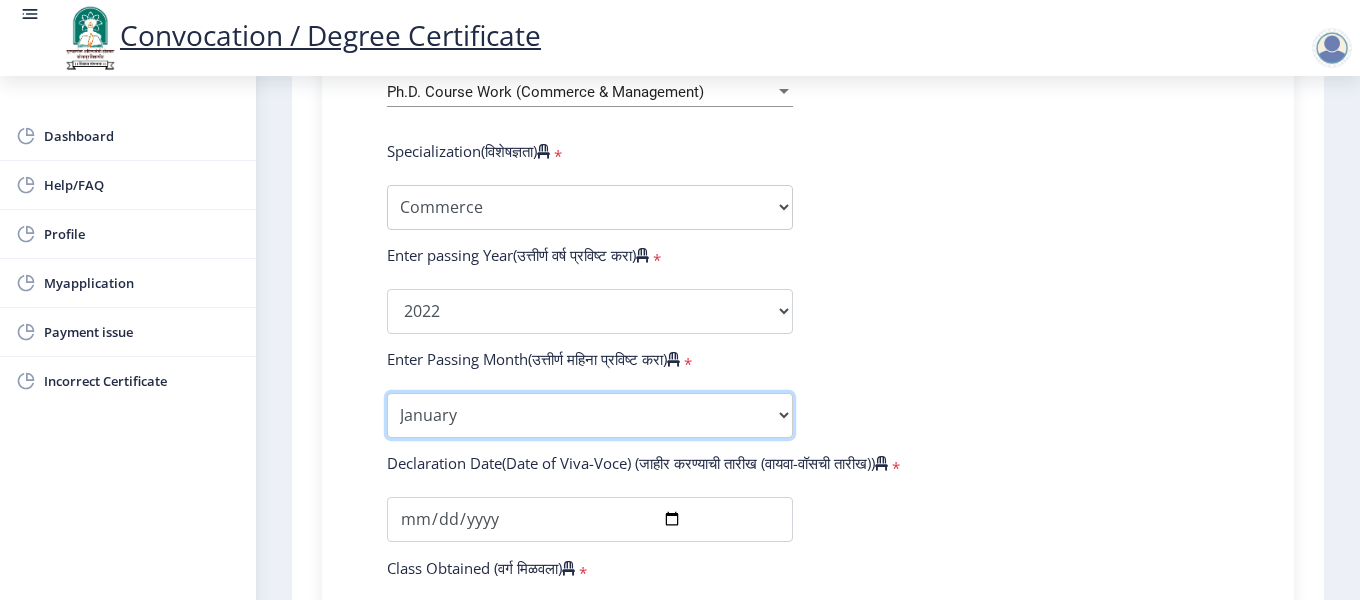 click on "Enter Passing Month January February March April May June July August September October November December" at bounding box center [590, 415] 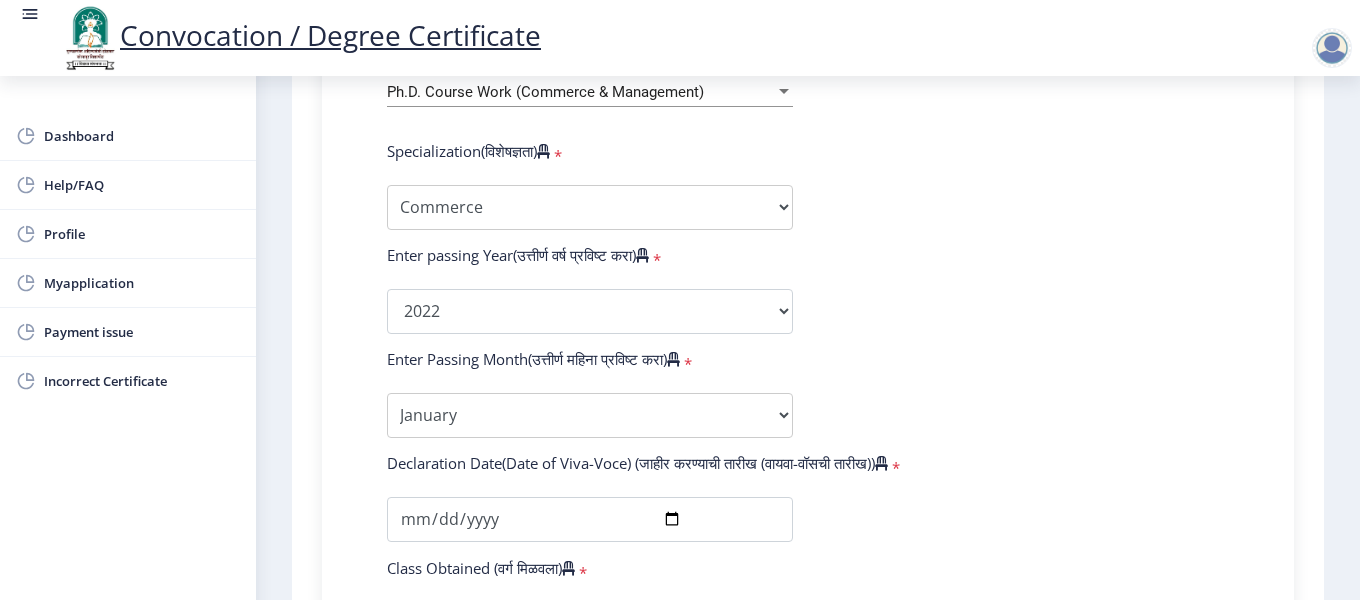 click on "Declaration Date(Date of Viva-Voce) (जाहीर करण्याची तारीख (वायवा-वॉसची तारीख))" 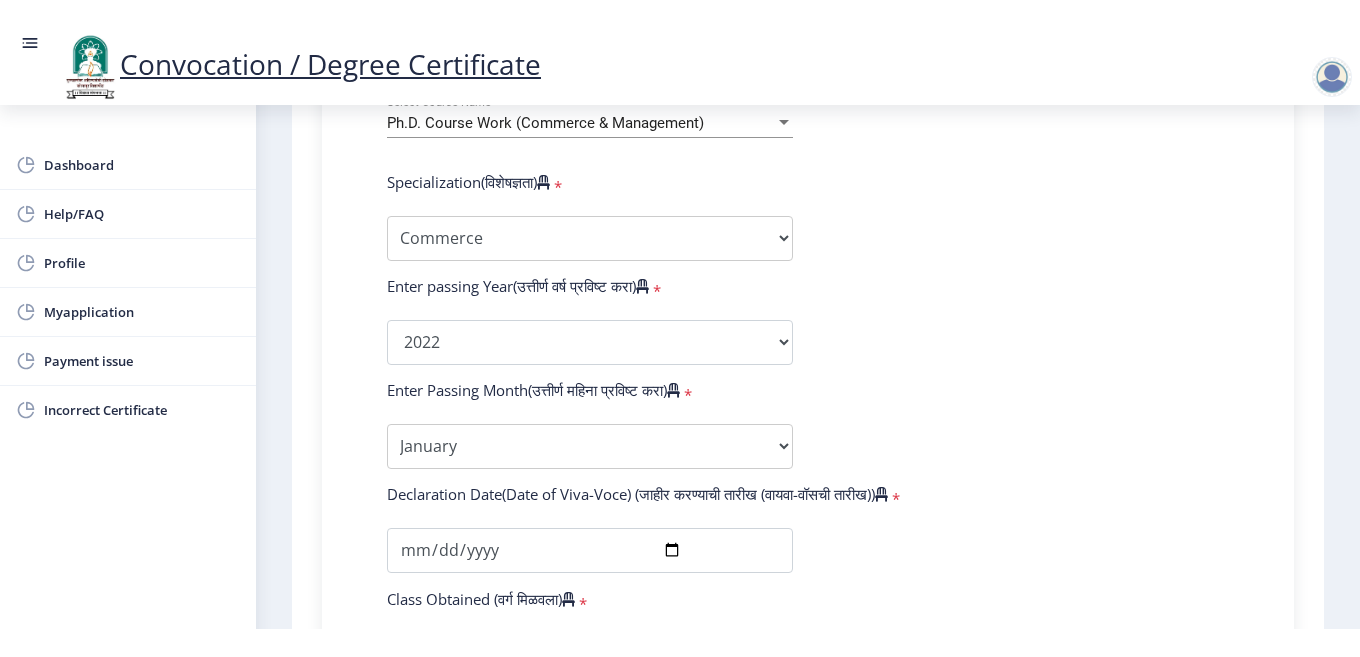 scroll, scrollTop: 925, scrollLeft: 0, axis: vertical 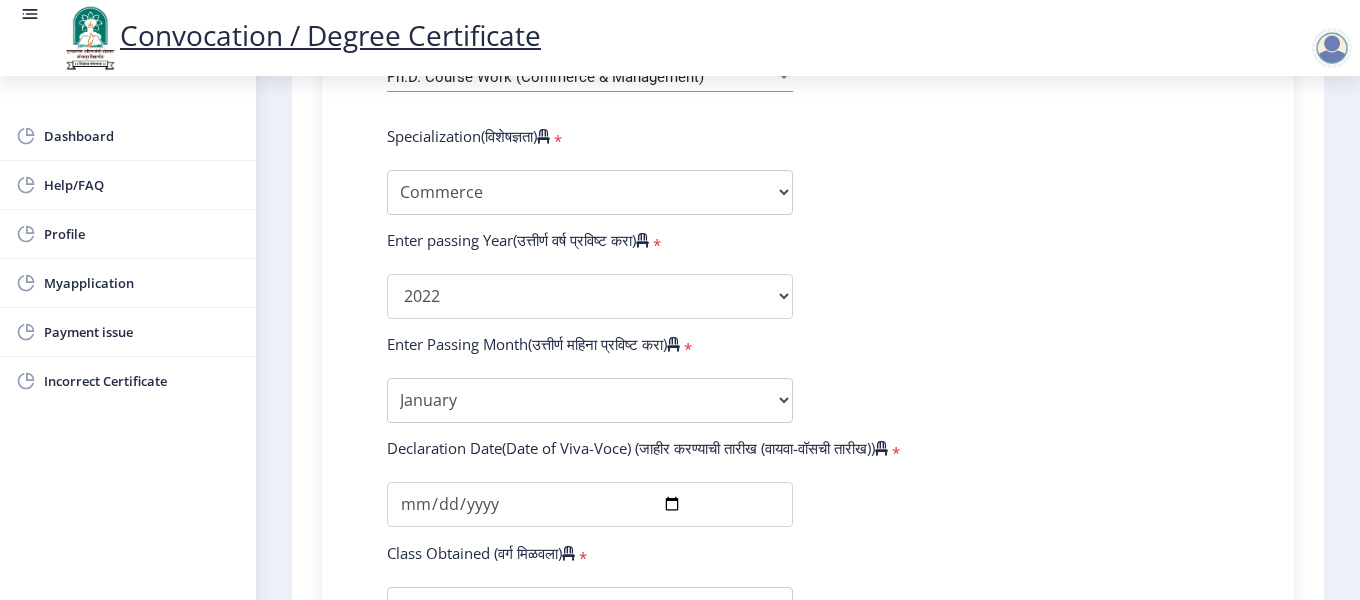 drag, startPoint x: 1346, startPoint y: 371, endPoint x: 1311, endPoint y: 385, distance: 37.696156 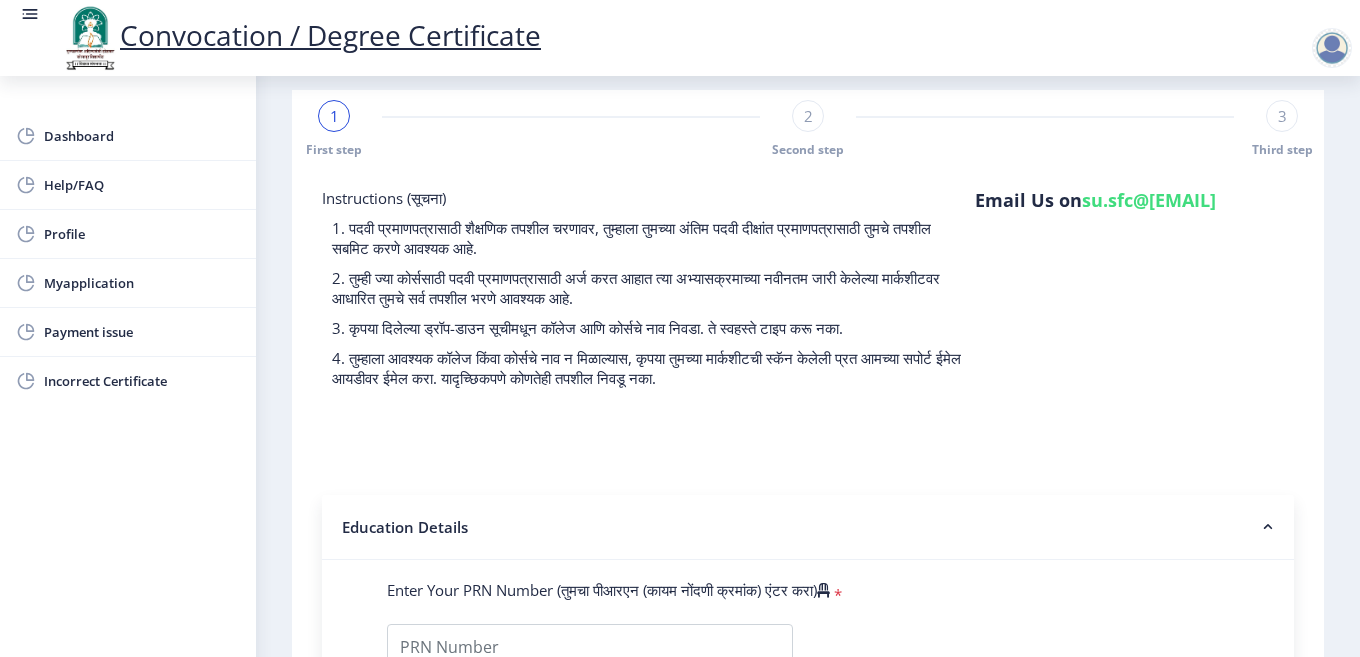 scroll, scrollTop: 0, scrollLeft: 0, axis: both 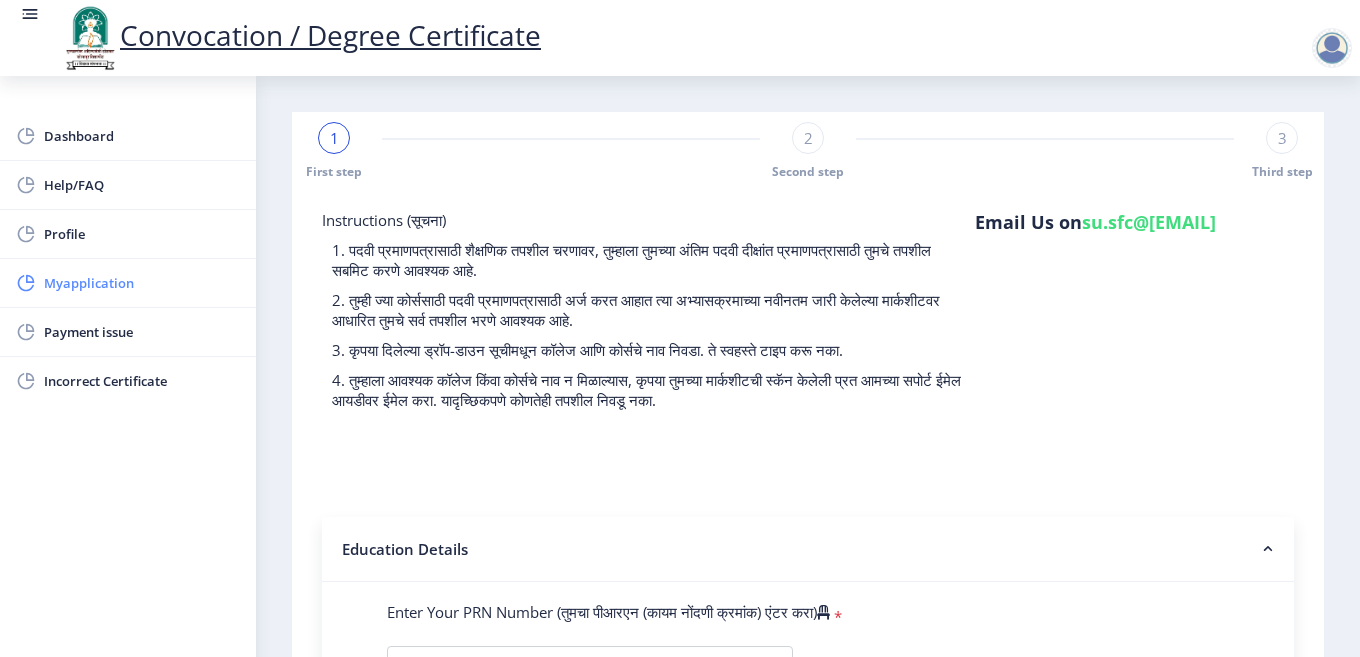 click on "Myapplication" 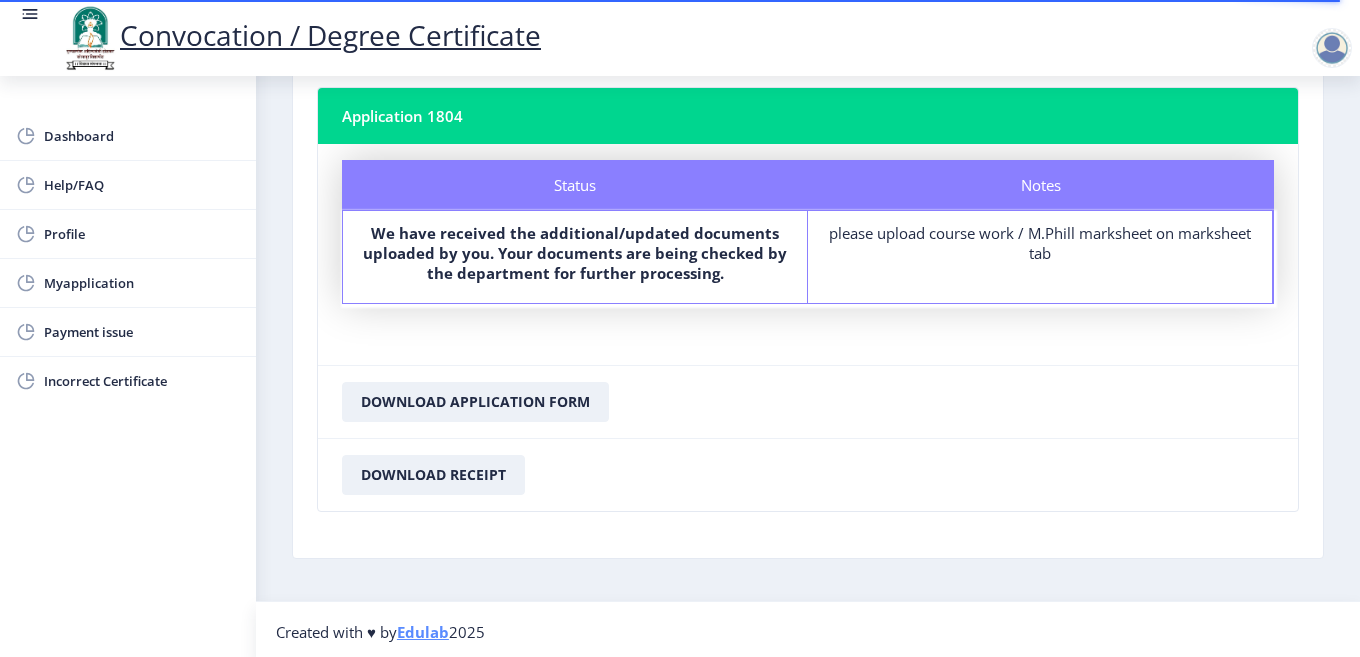 scroll, scrollTop: 119, scrollLeft: 0, axis: vertical 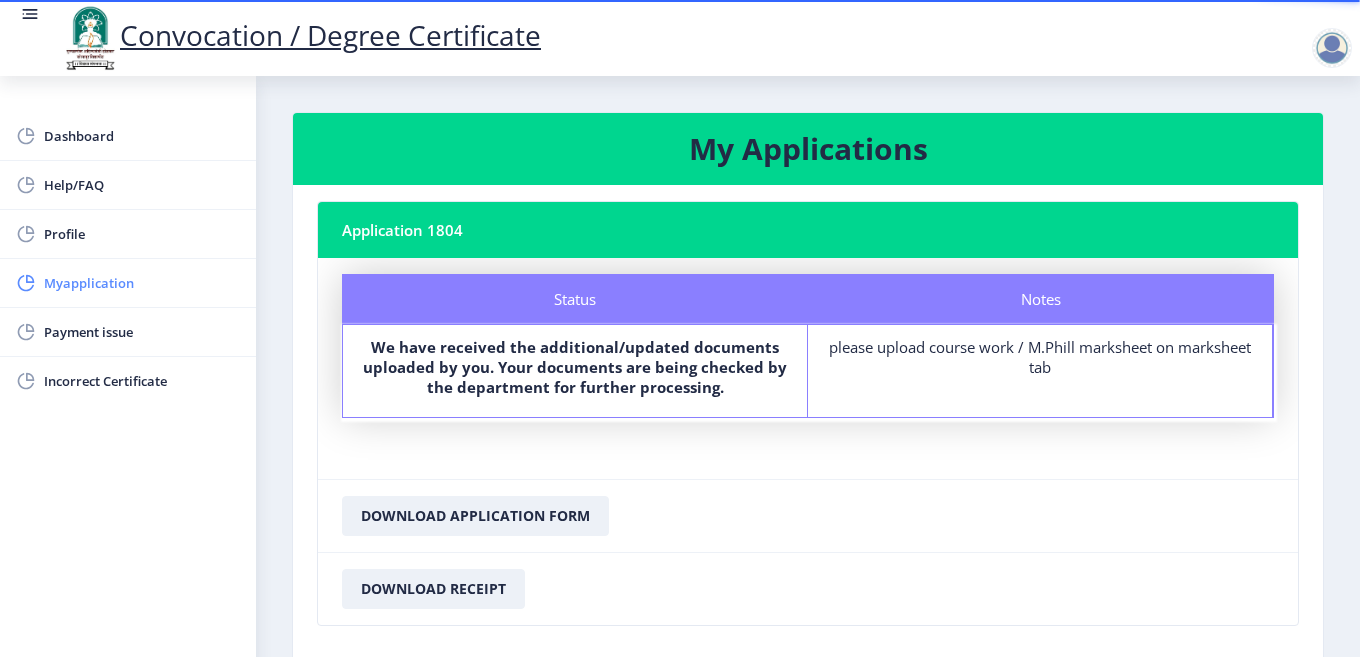 click on "Myapplication" 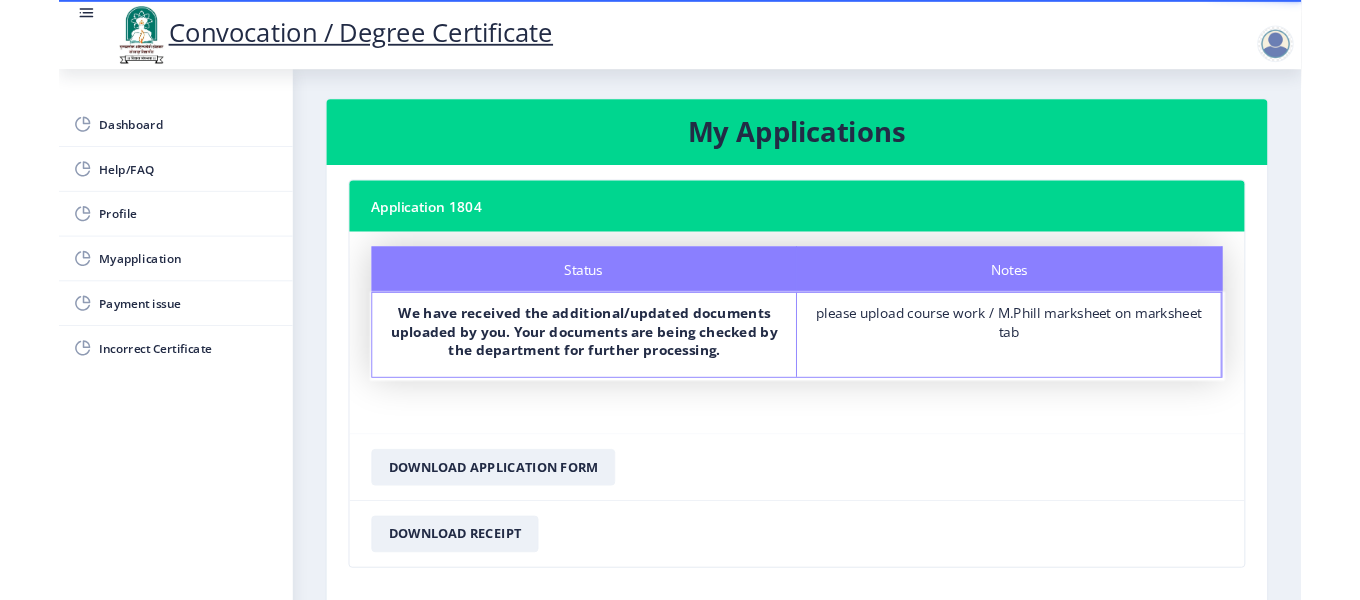 scroll, scrollTop: 3, scrollLeft: 0, axis: vertical 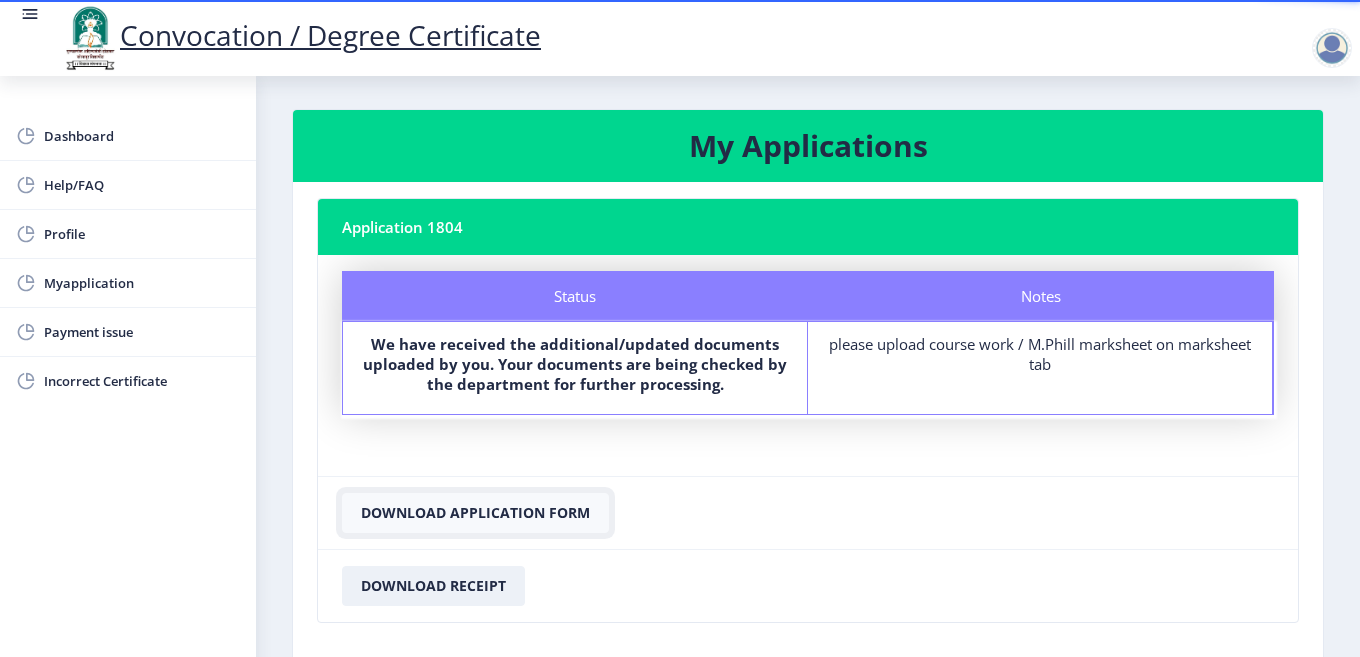 click on "Download Application Form" 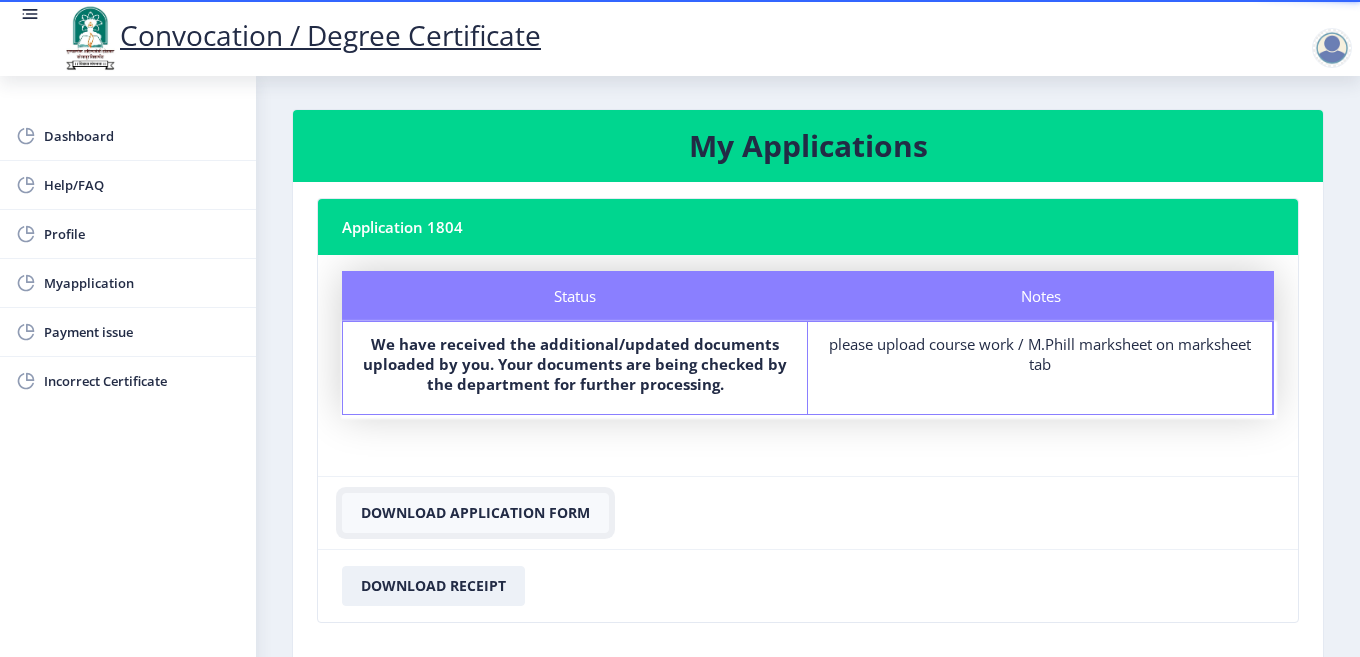 click on "Download Application Form" 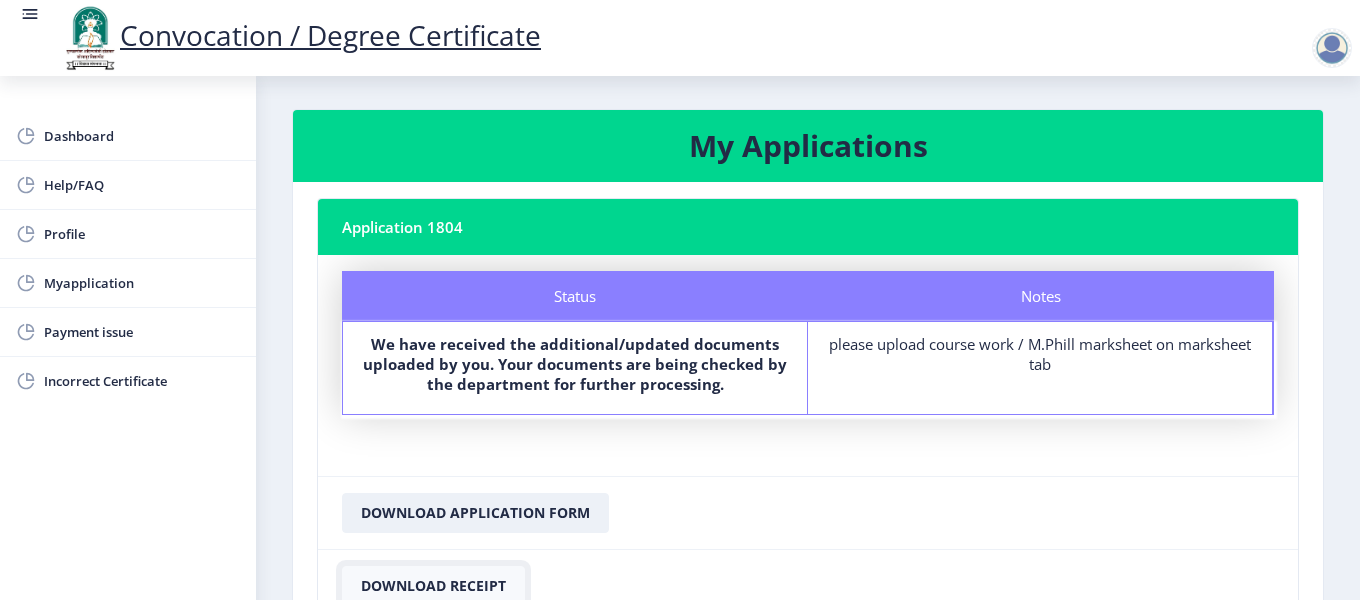 click on "Download Receipt" 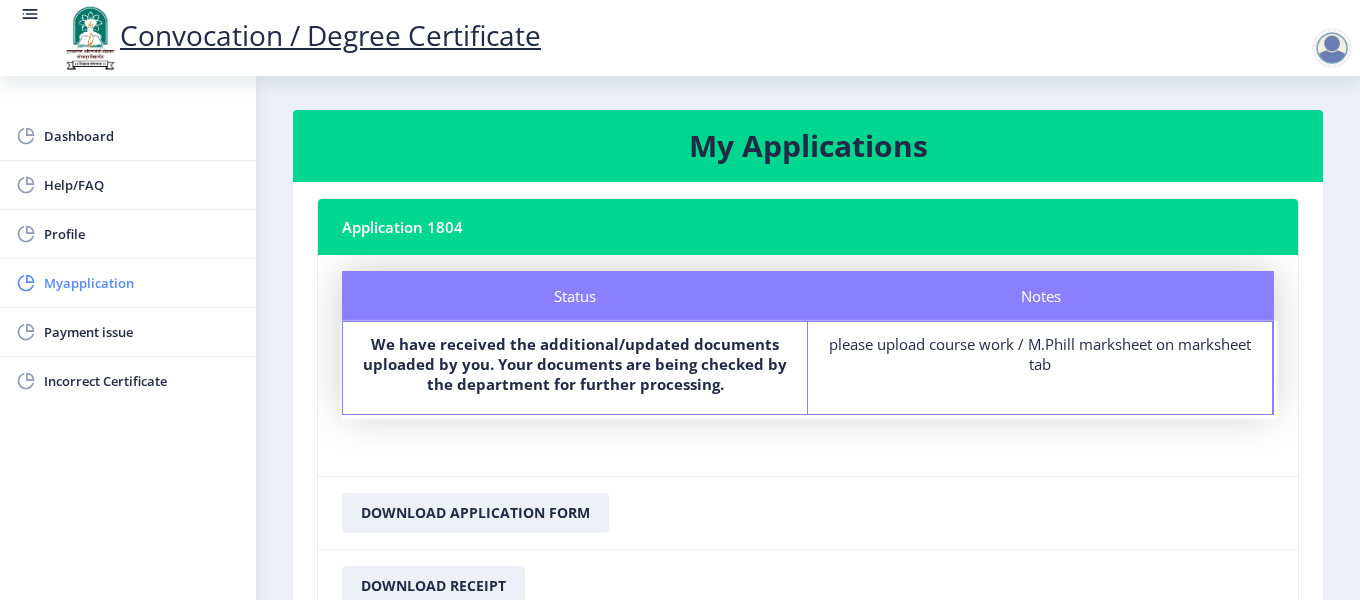 click on "Myapplication" 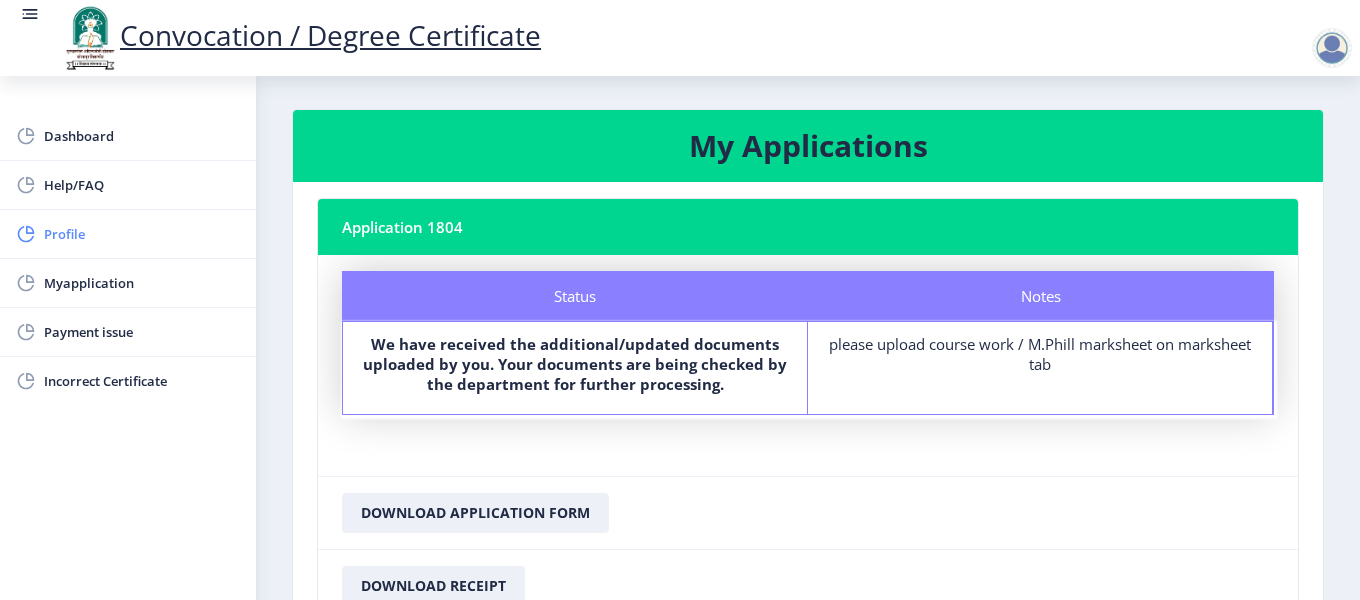 click on "Profile" 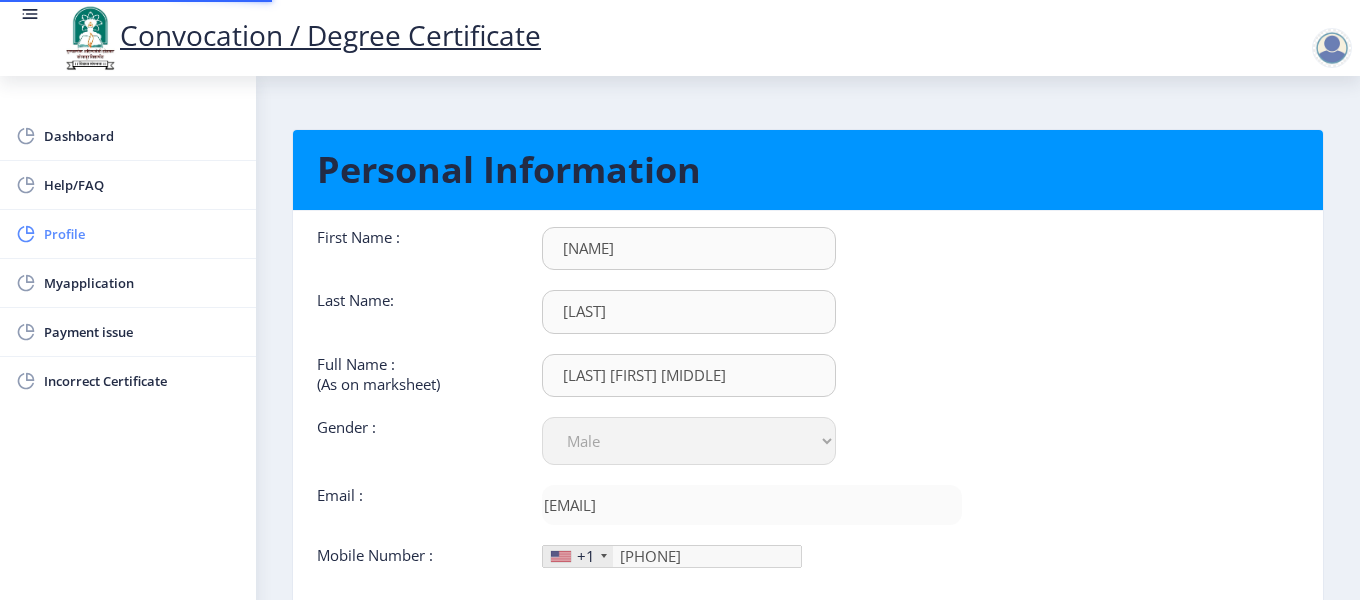 scroll, scrollTop: 0, scrollLeft: 0, axis: both 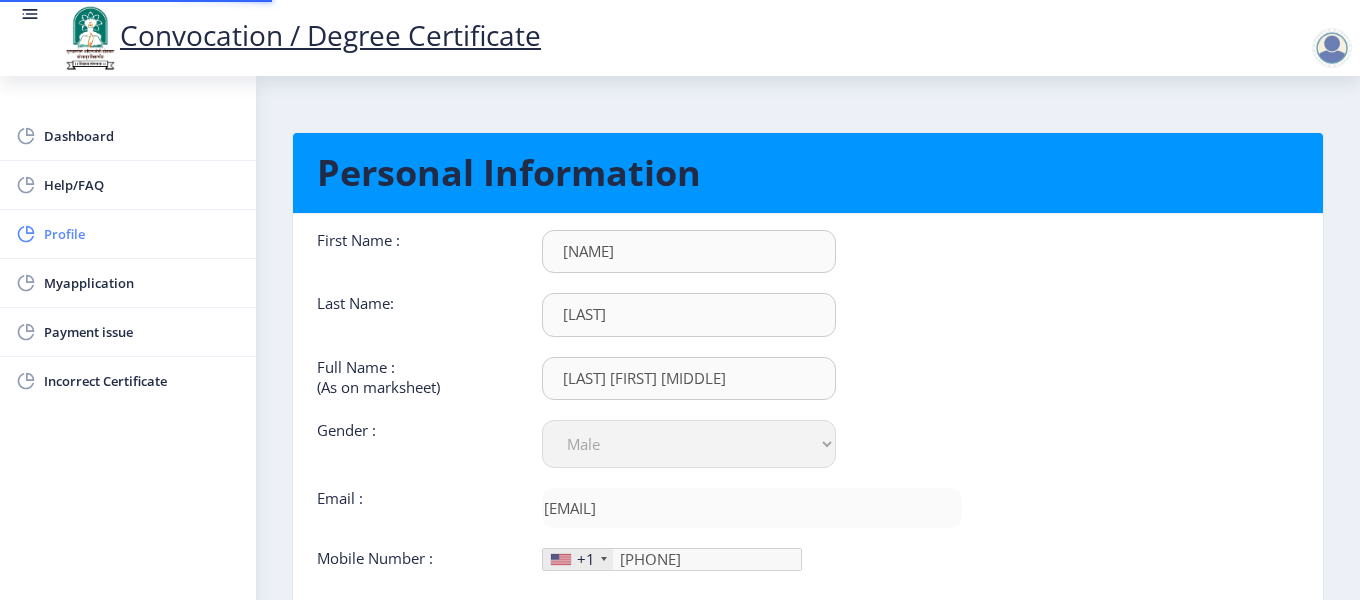 type on "[PHONE]" 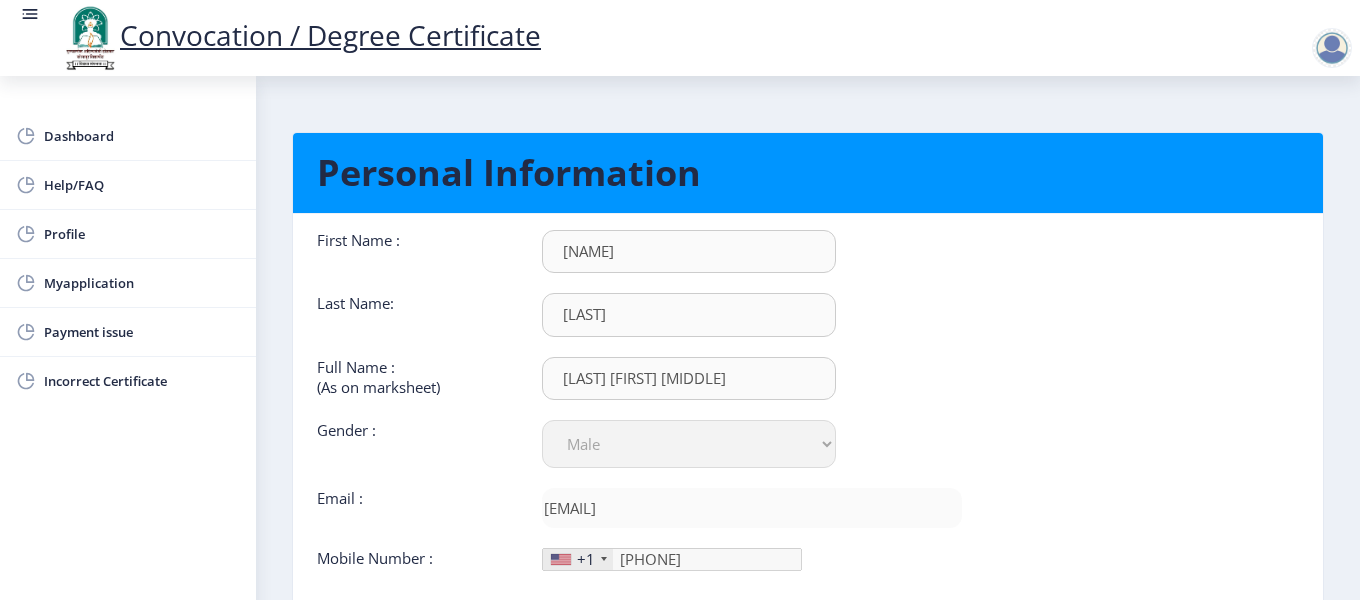 click on "First Name :  [FIRST] Last Name:  [LAST] Full Name : (As on marksheet) [LAST] [FIRST] [MIDDLE] Gender : Select Gender Male Female Other  Email :  [EMAIL]  Mobile Number :  +1 United States +1 United Kingdom +44 Afghanistan (‫افغانستان‬‎) +93 Albania (Shqipëri) +355 Algeria (‫الجزائر‬‎) +213 American Samoa +1 Andorra +376 Angola +244 Anguilla +1 Antigua and Barbuda +1 Argentina +54 Armenia (Հայաստան) +374 Aruba +297 Australia +61 Austria (Österreich) +43 Azerbaijan (Azərbaycan) +994 Bahamas +1 Bahrain (‫البحرين‬‎) +973 Bangladesh (বাংলাদেশ) +880 Barbados +1 Belarus (Беларусь) +375 Belgium (België) +32 Belize +501 Benin (Bénin) +229 Bermuda +1 Bhutan (འབྲུག) +975 Bolivia +591 Bosnia and Herzegovina (Босна и Херцеговина) +387 Botswana +267 Brazil (Brasil) +55 British Indian Ocean Territory +246 British Virgin Islands +1 Brunei +673 Bulgaria (България) +359 Burkina Faso +226 Burundi (Uburundi) +1" 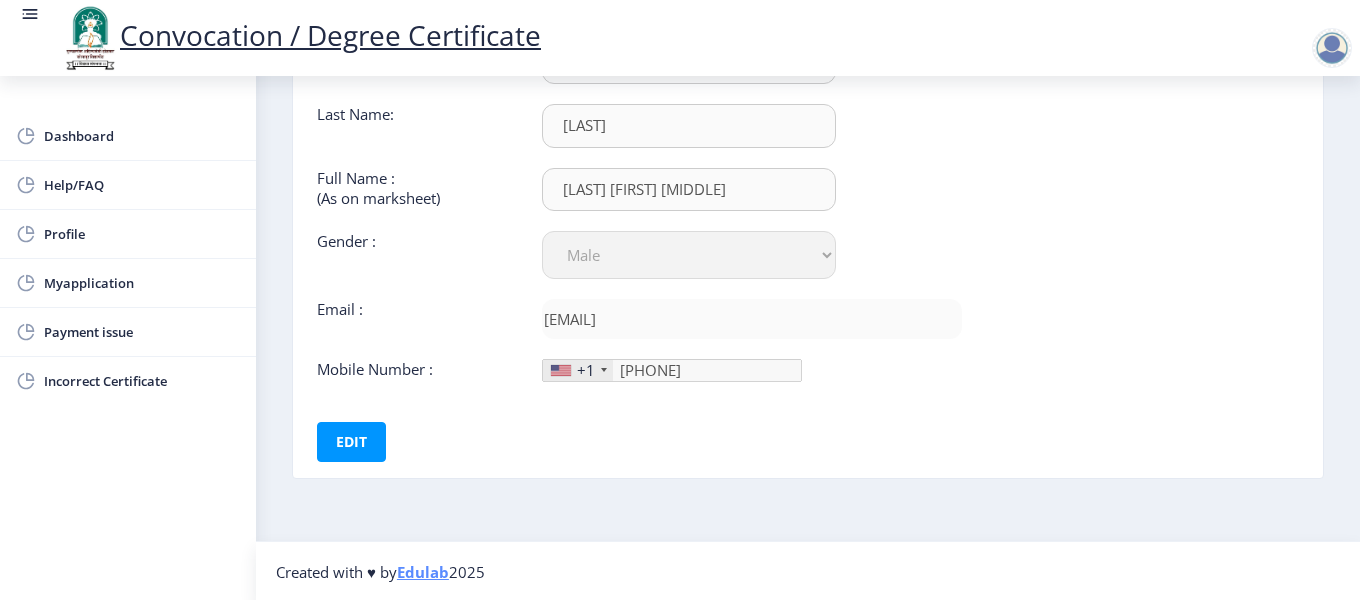 scroll, scrollTop: 191, scrollLeft: 0, axis: vertical 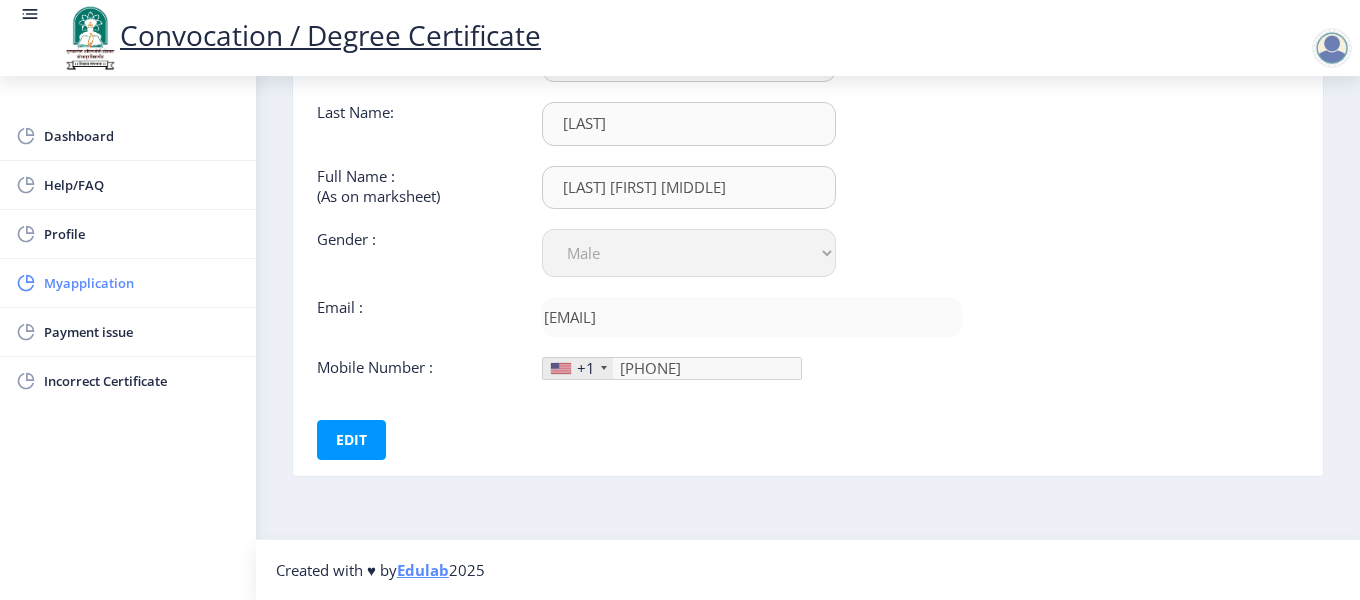 click on "Myapplication" 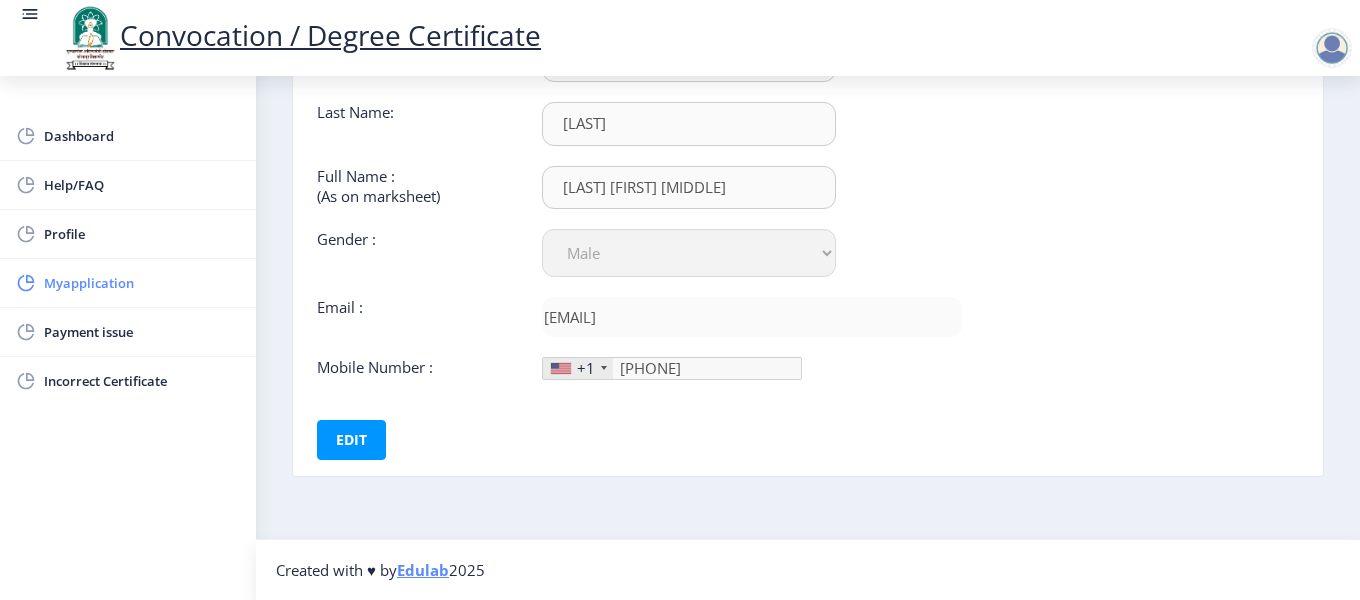 scroll, scrollTop: 0, scrollLeft: 0, axis: both 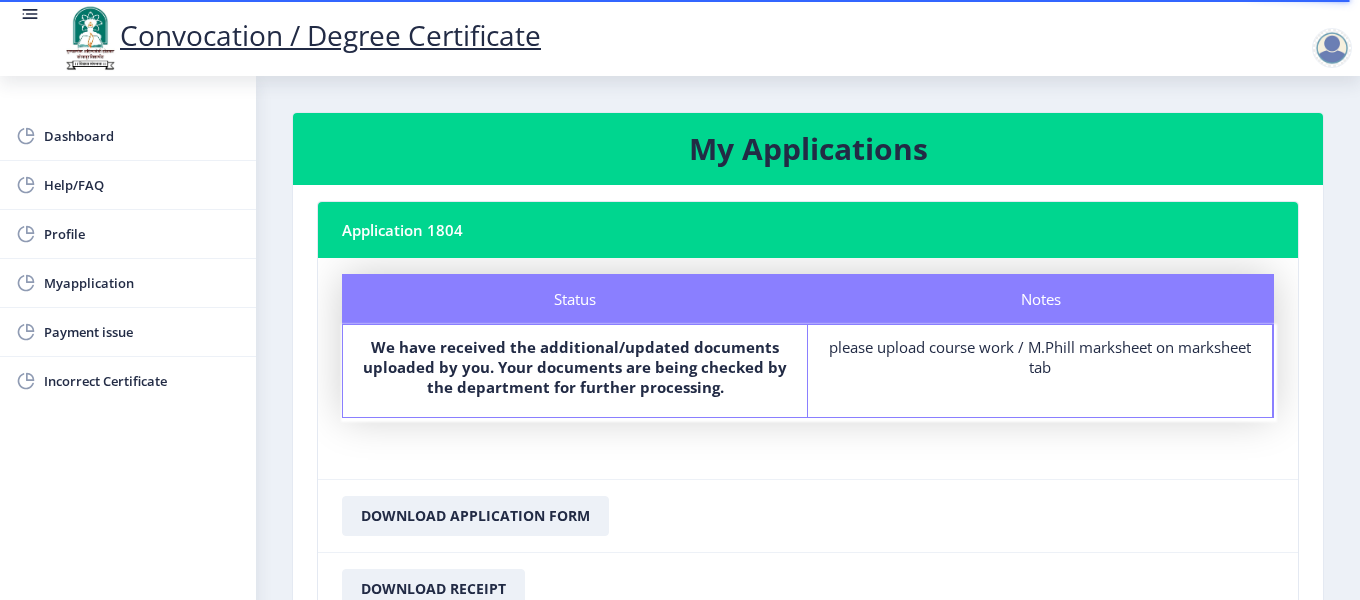 click on "please upload course work / M.Phill marksheet on marksheet tab" 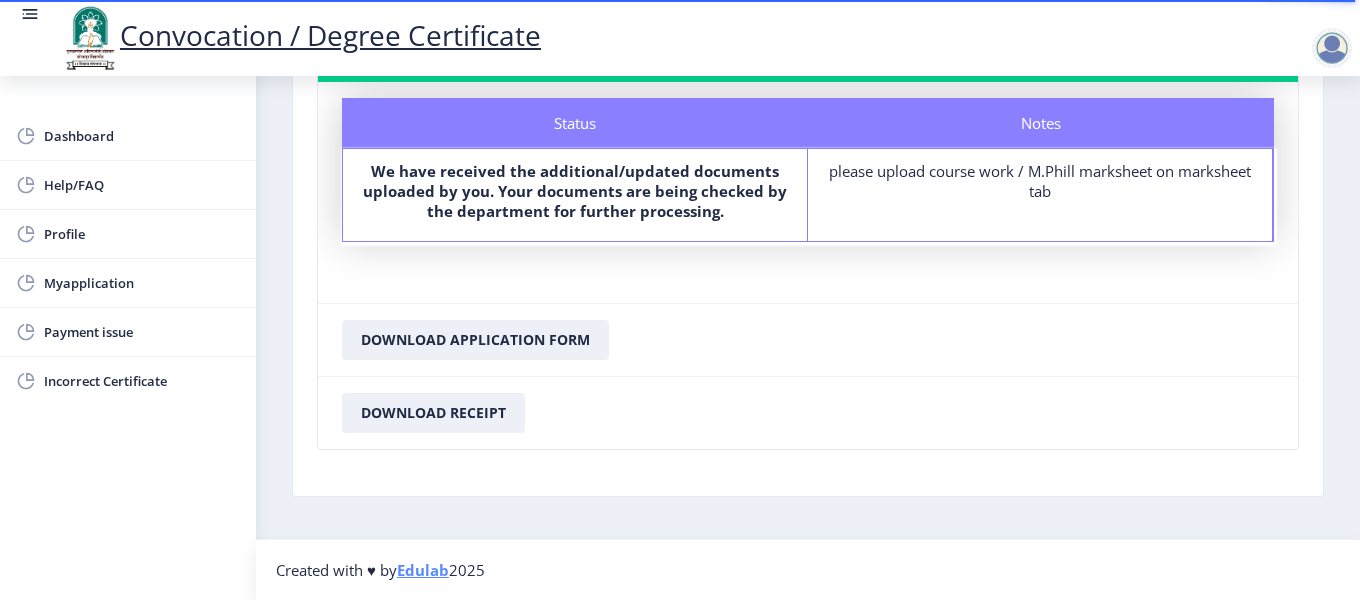 scroll, scrollTop: 0, scrollLeft: 0, axis: both 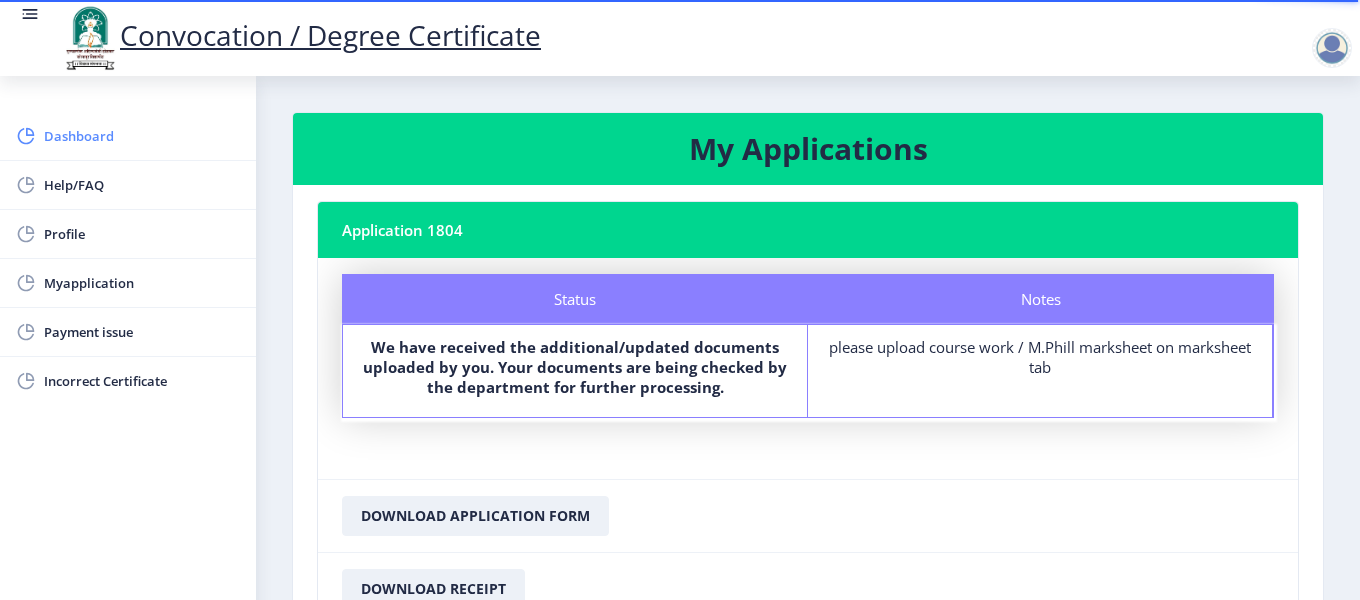 click on "Dashboard" 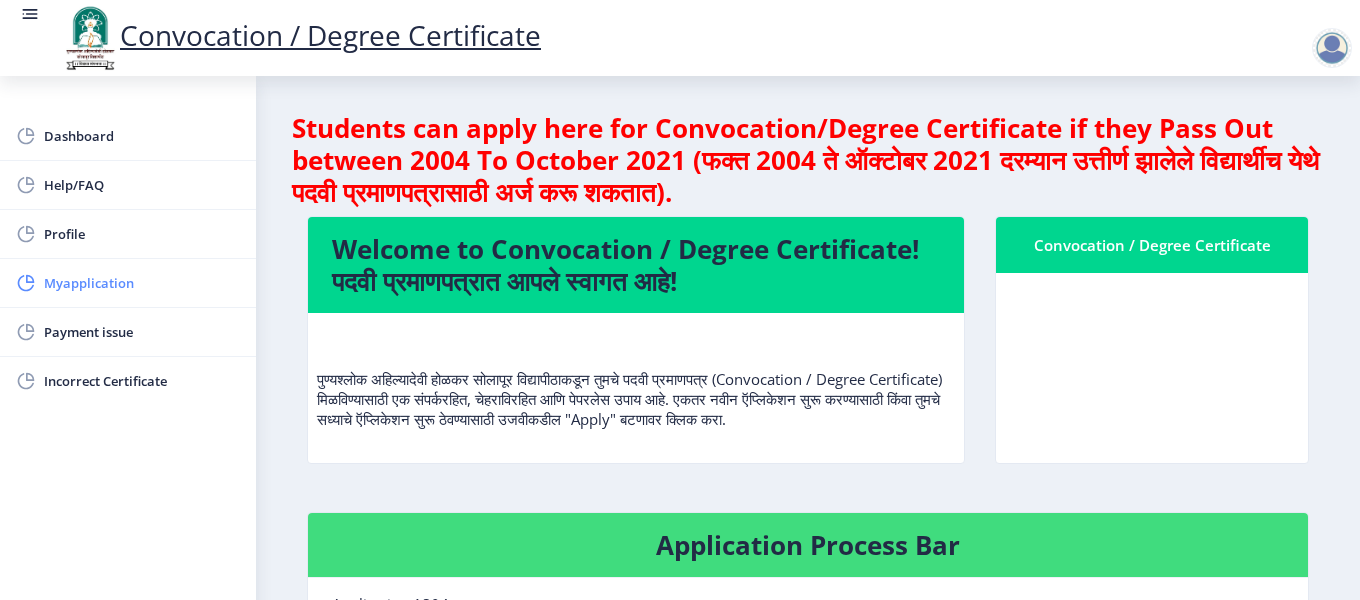 click on "Myapplication" 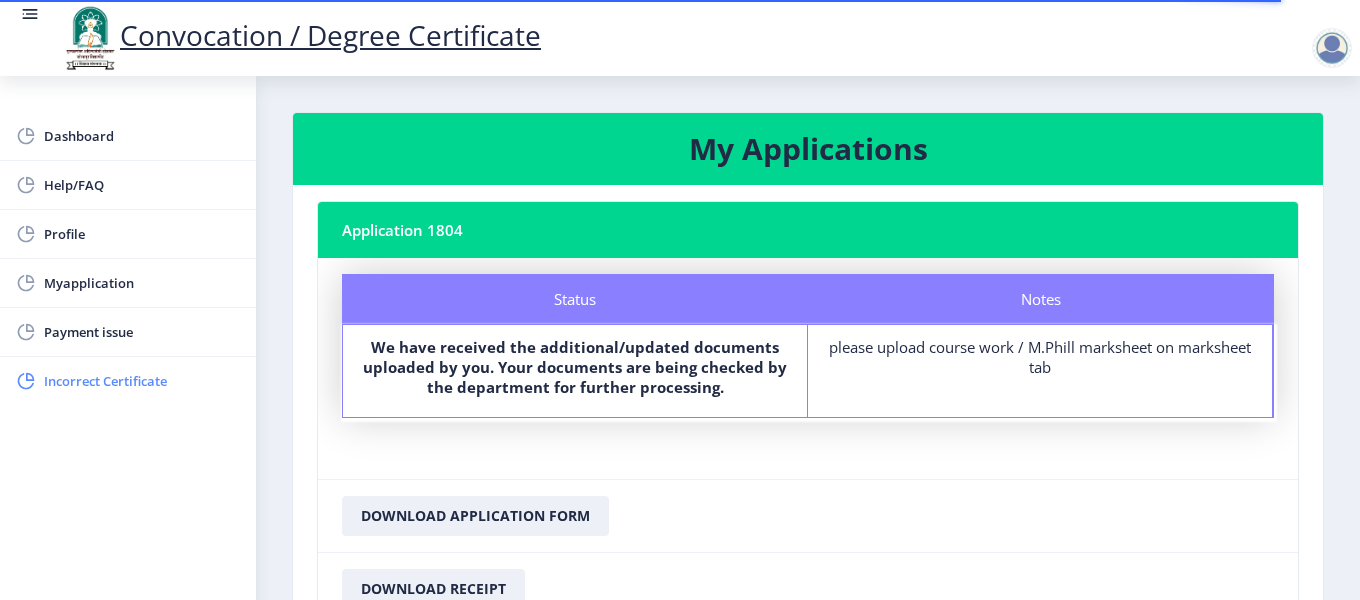 click on "Incorrect Certificate" 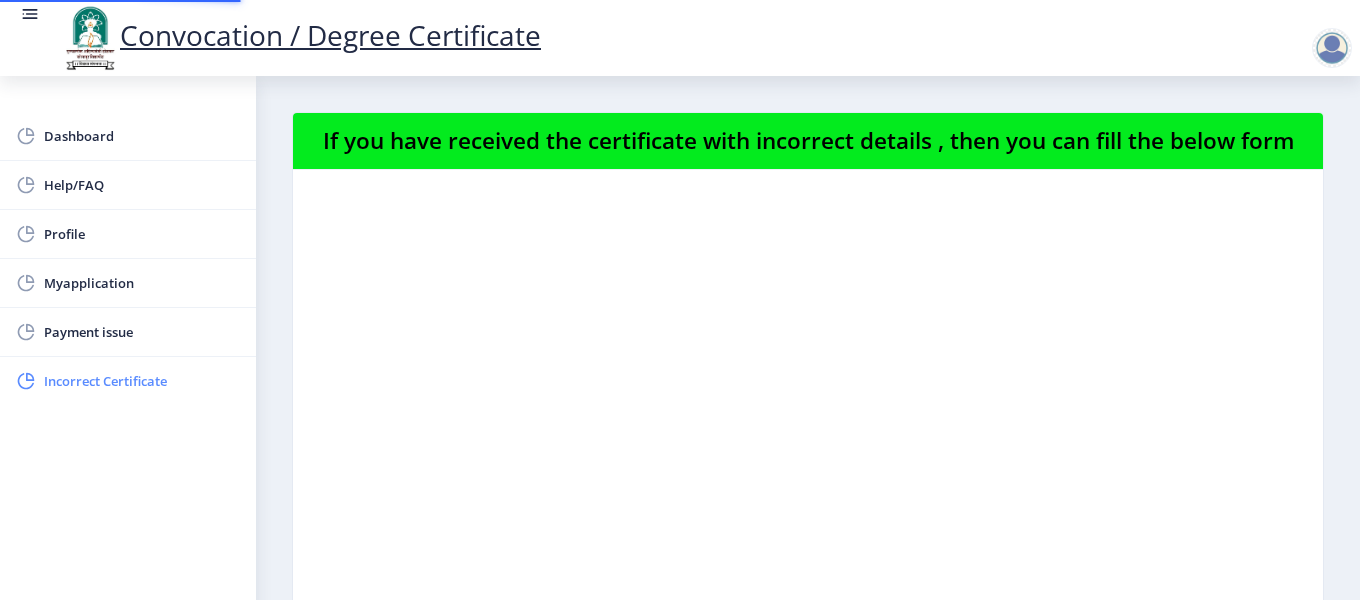 select 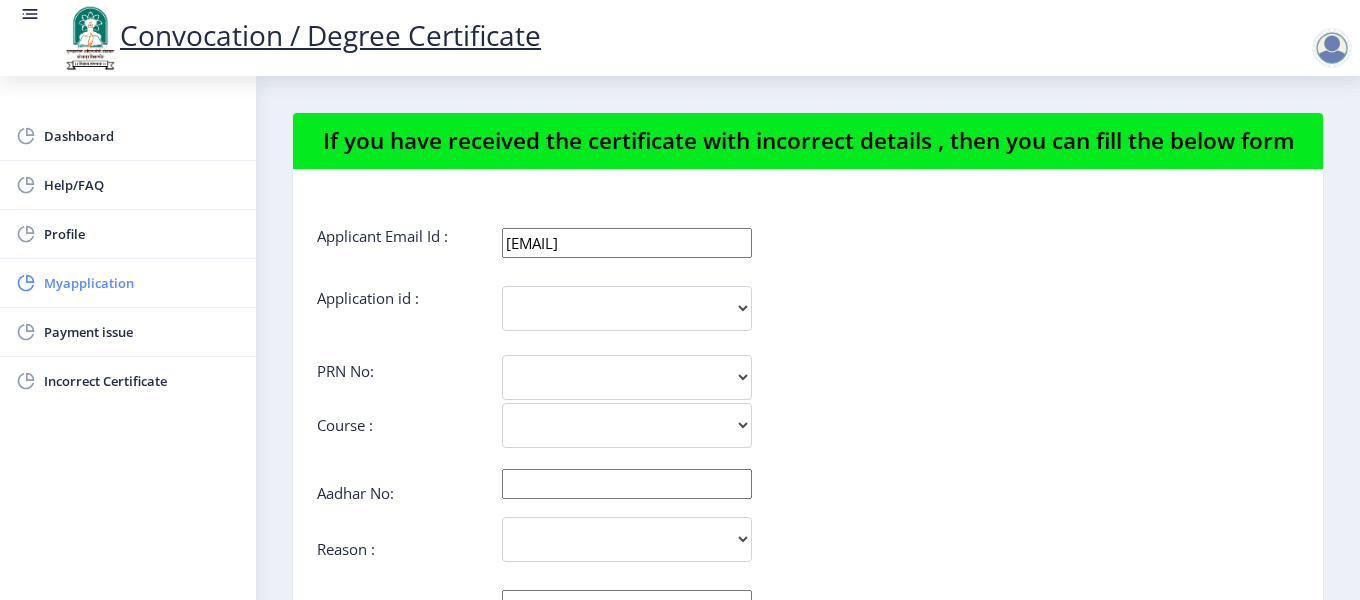 click on "Myapplication" 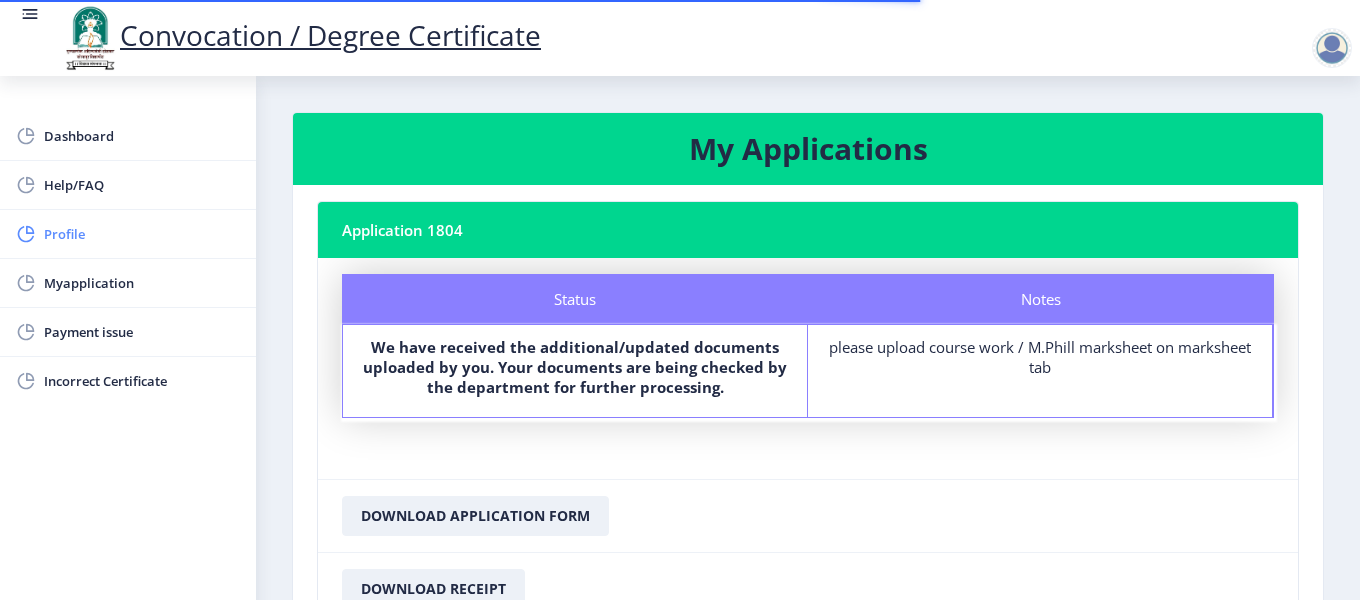 click on "Profile" 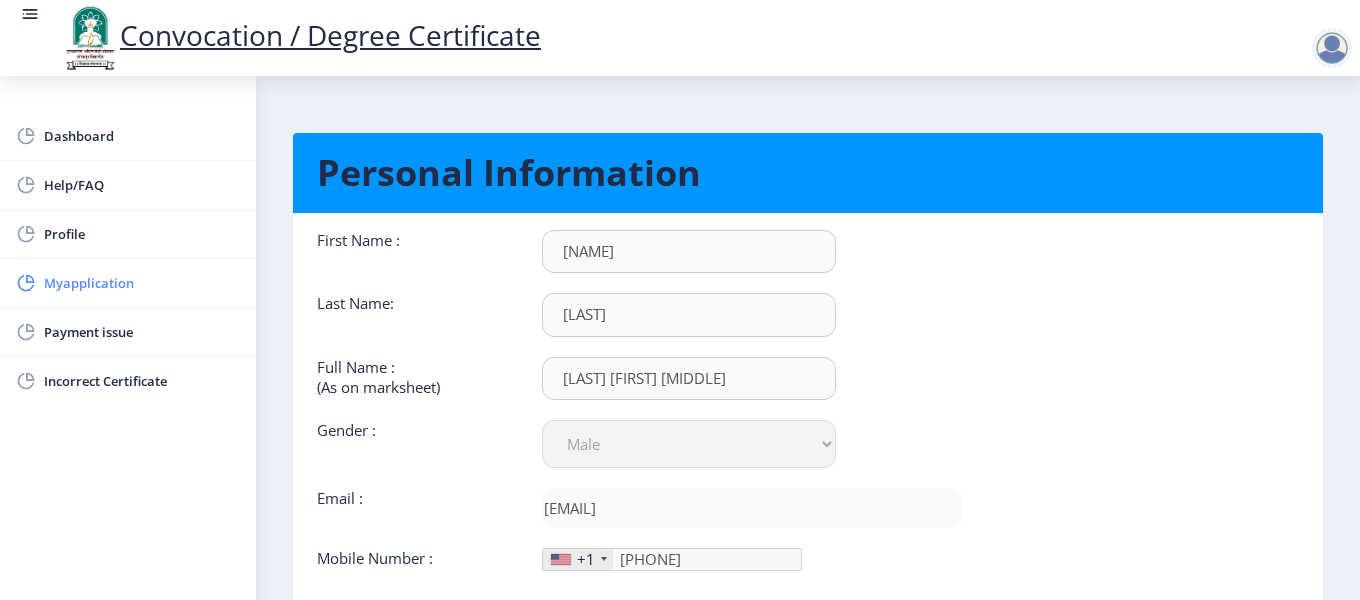 click on "Myapplication" 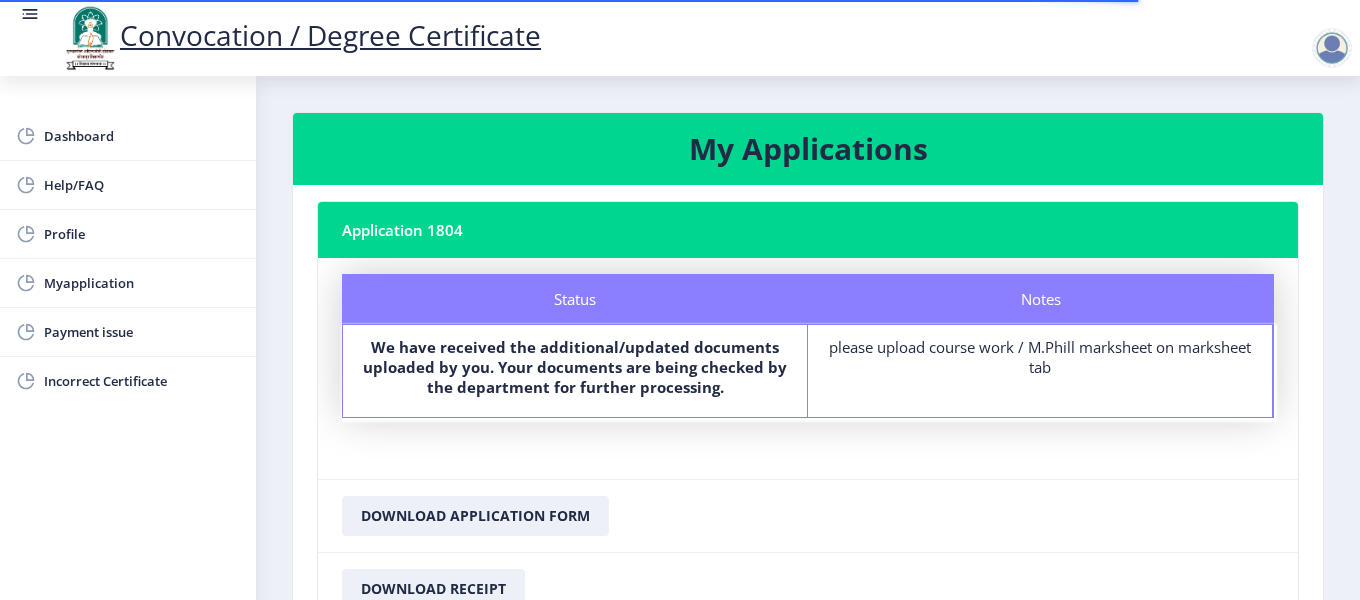 click 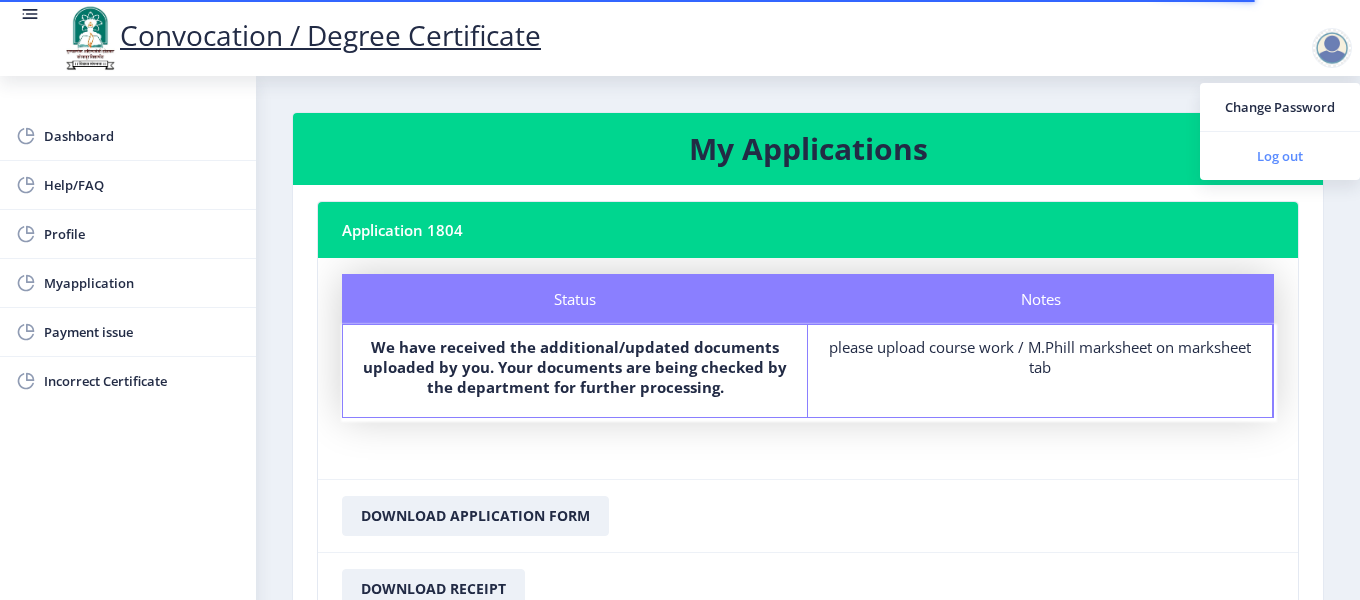 click on "Log out" at bounding box center (1280, 156) 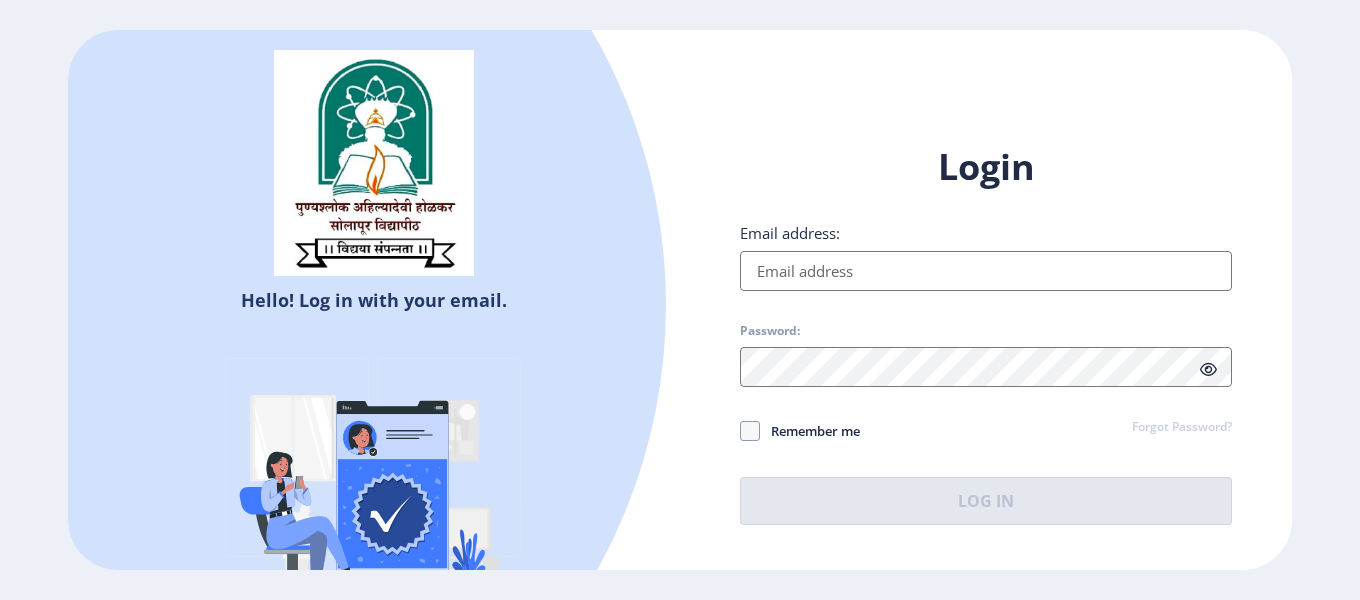 type on "[EMAIL]" 